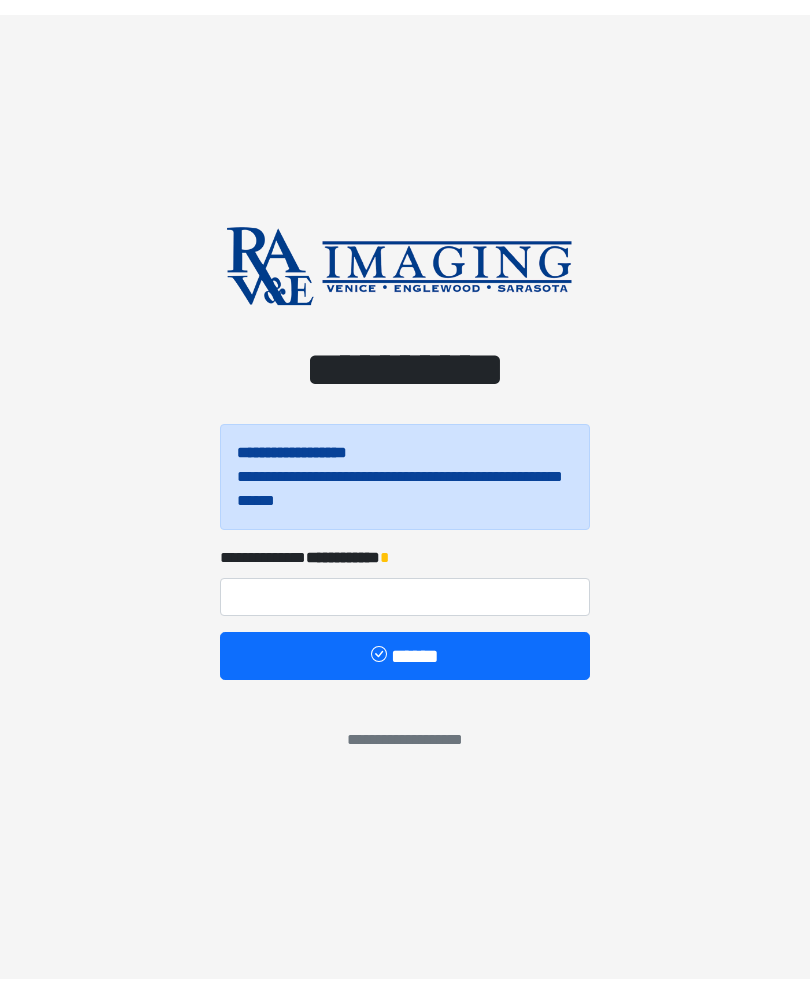 scroll, scrollTop: 0, scrollLeft: 0, axis: both 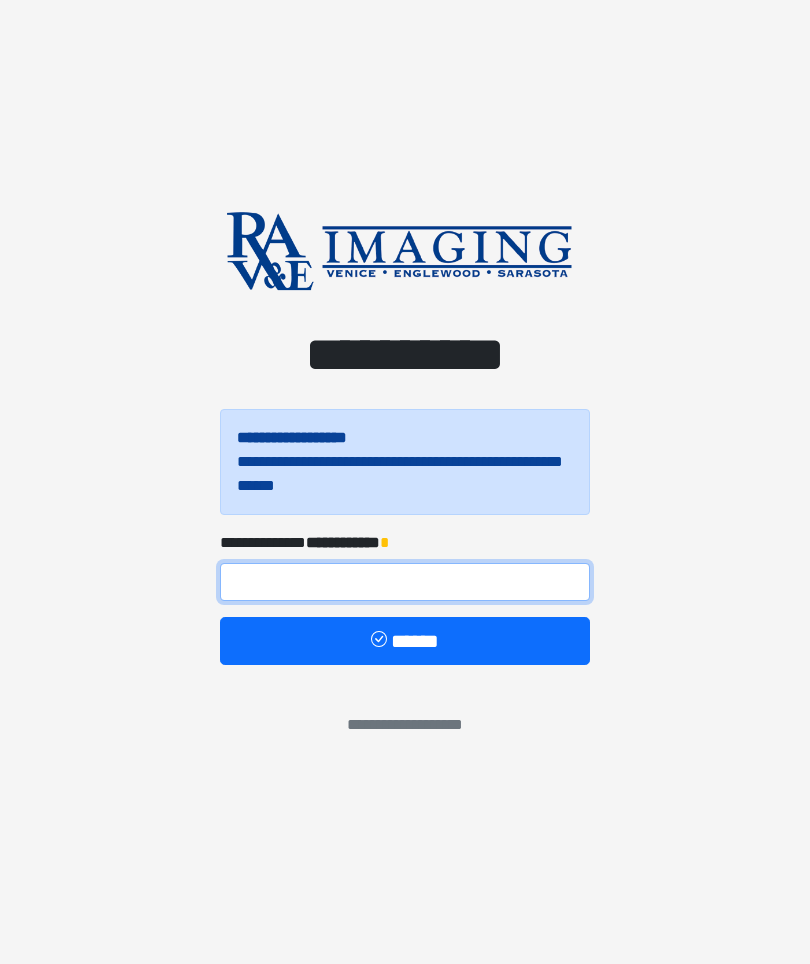 click at bounding box center (405, 582) 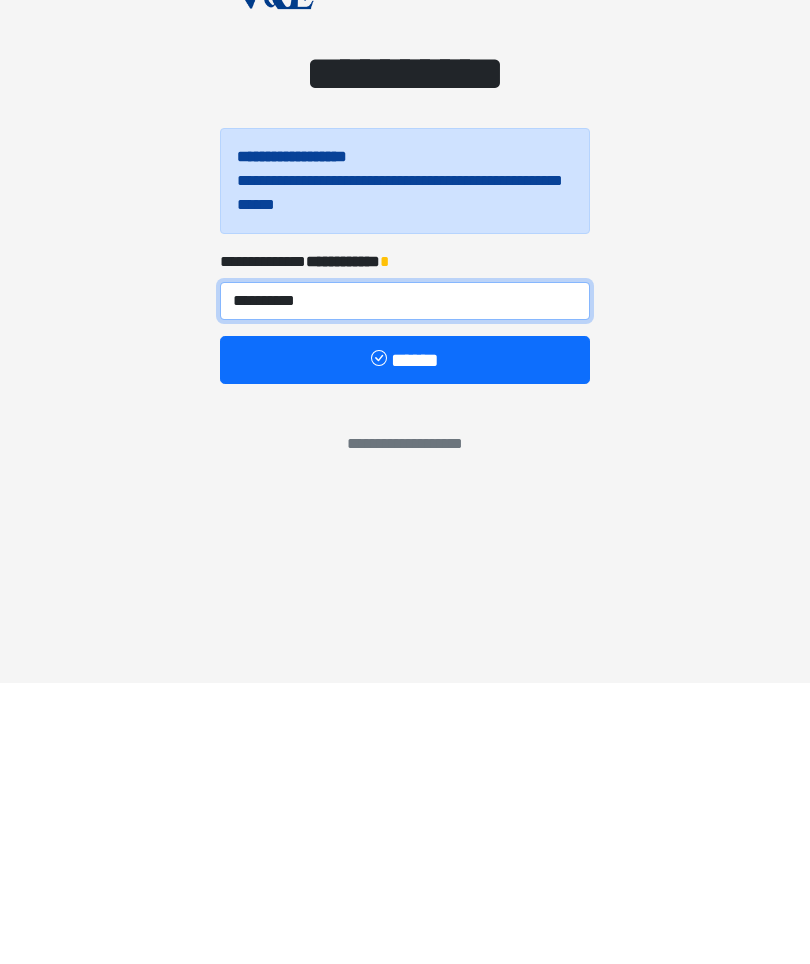 type on "**********" 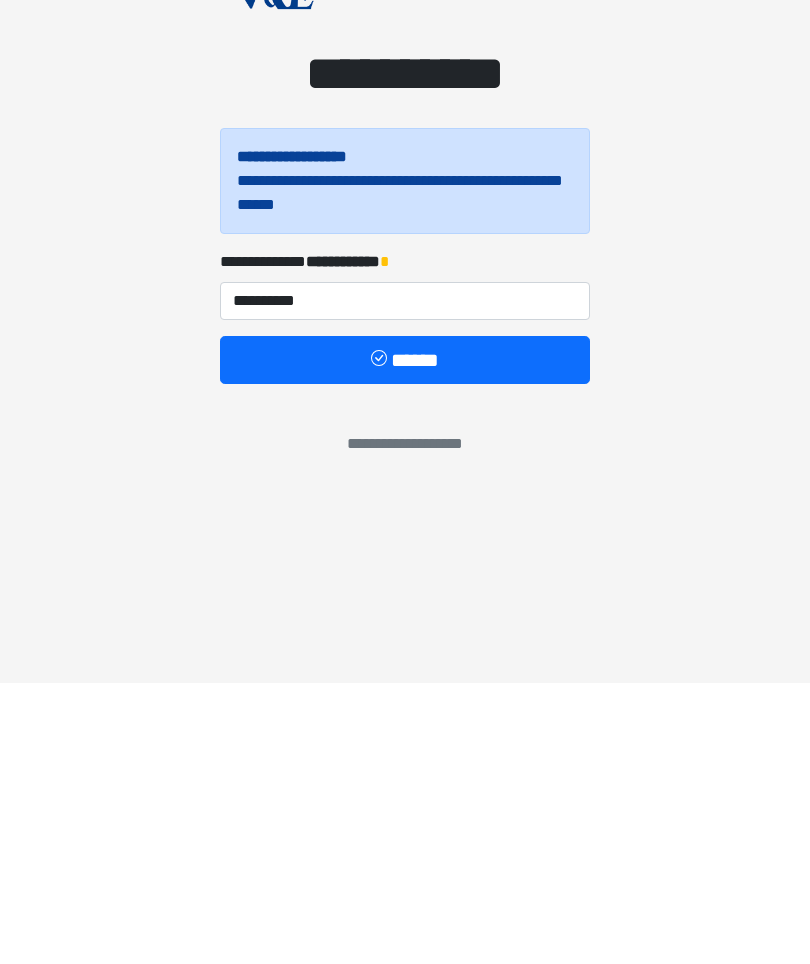 click on "******" at bounding box center [405, 641] 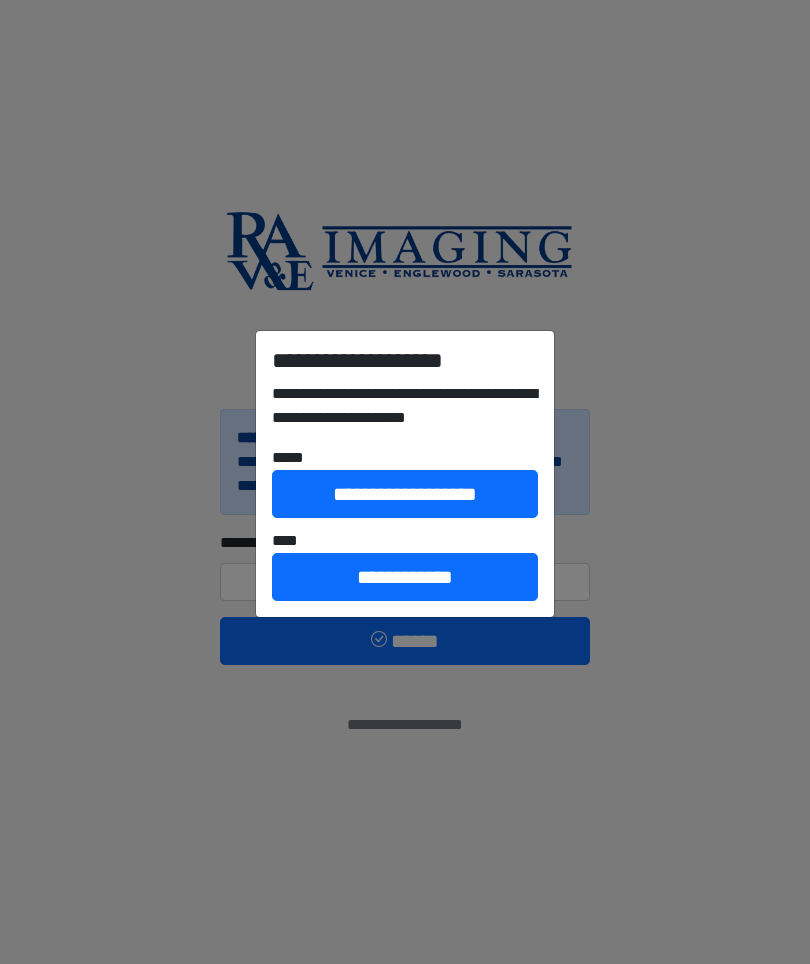 click on "**********" at bounding box center [405, 577] 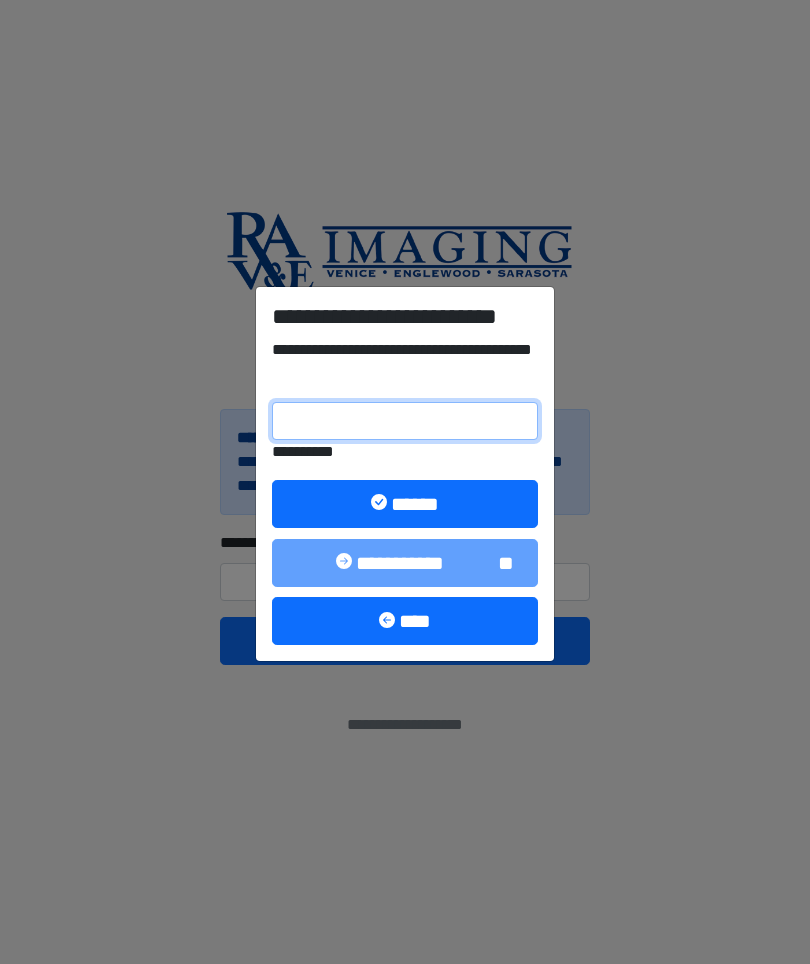 click on "**********" at bounding box center (405, 421) 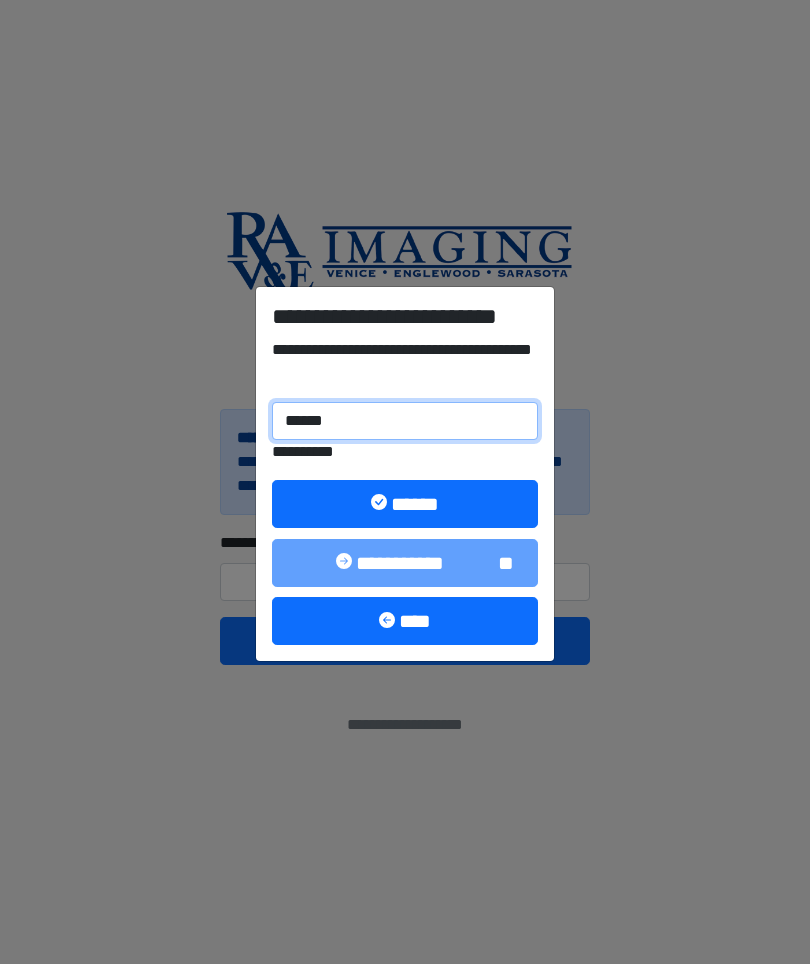 type on "******" 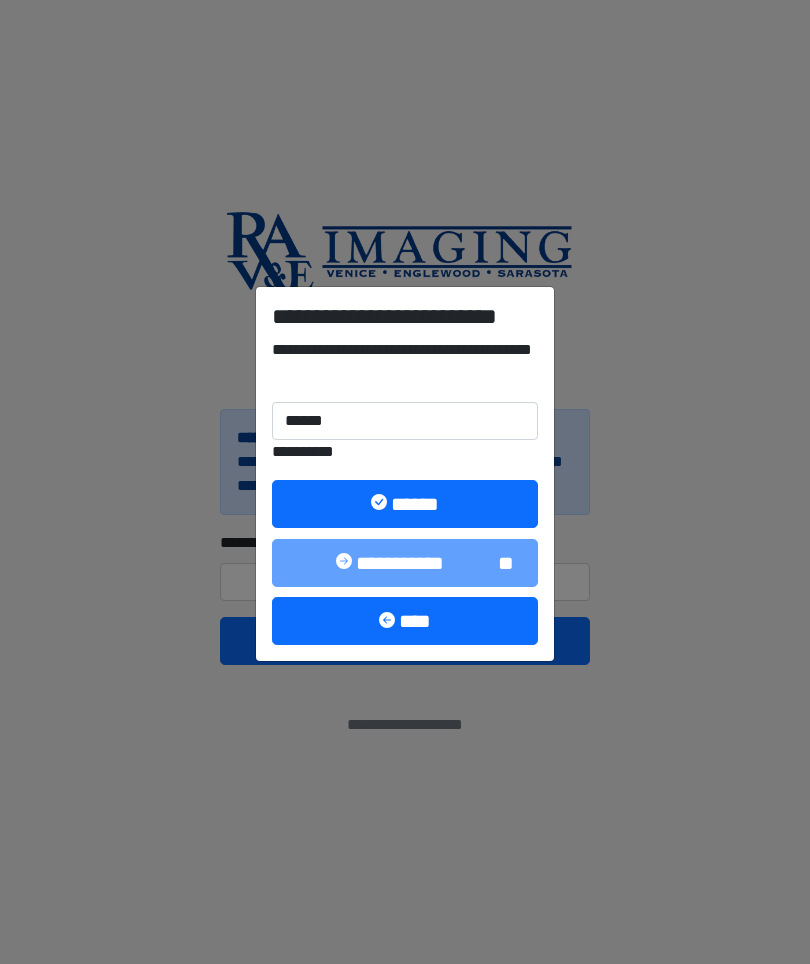 click on "******" at bounding box center [405, 504] 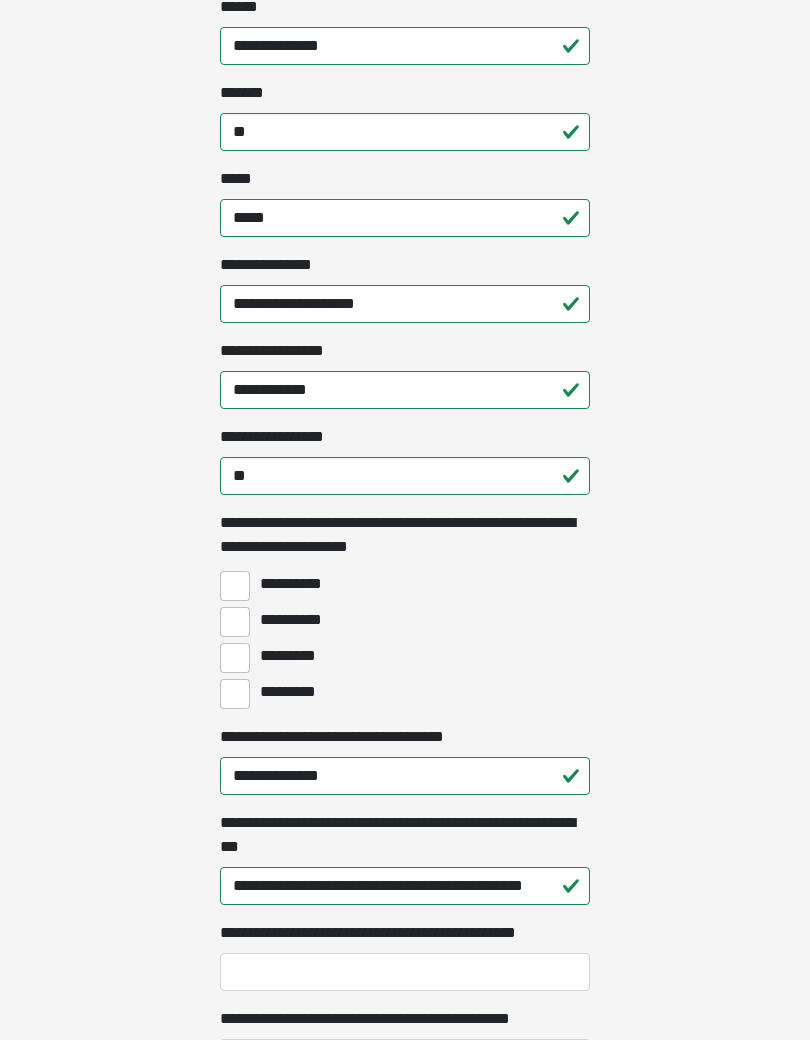 scroll, scrollTop: 1195, scrollLeft: 0, axis: vertical 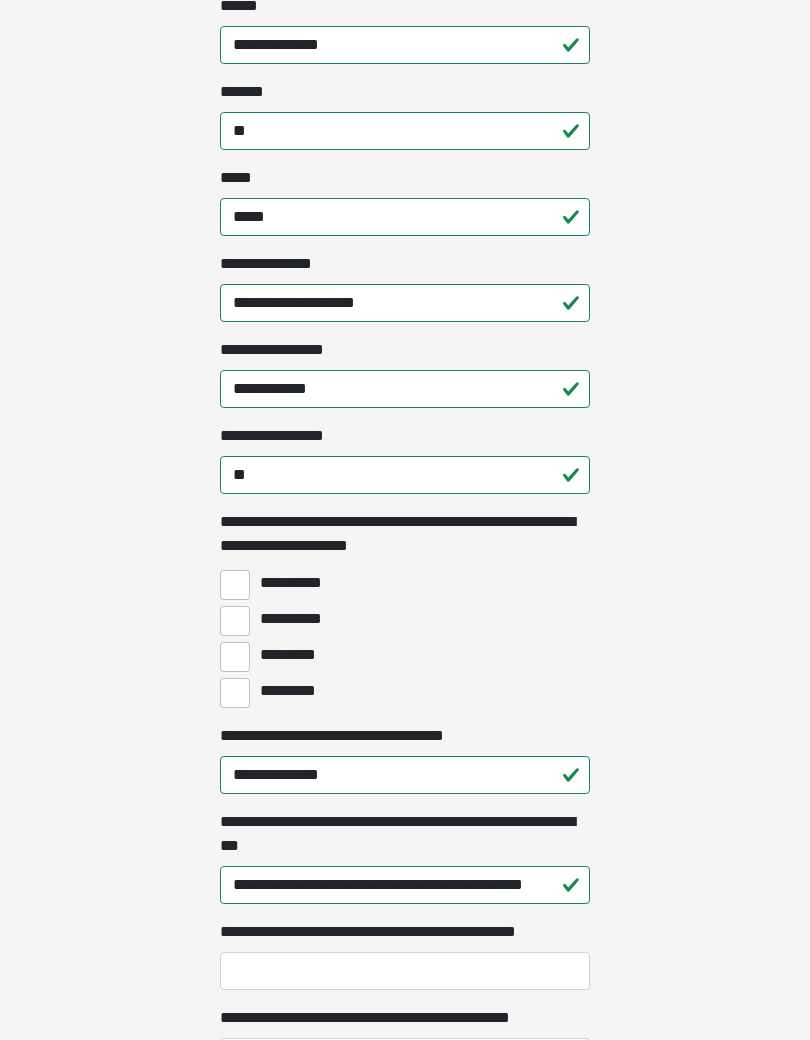 click on "**********" at bounding box center [235, 621] 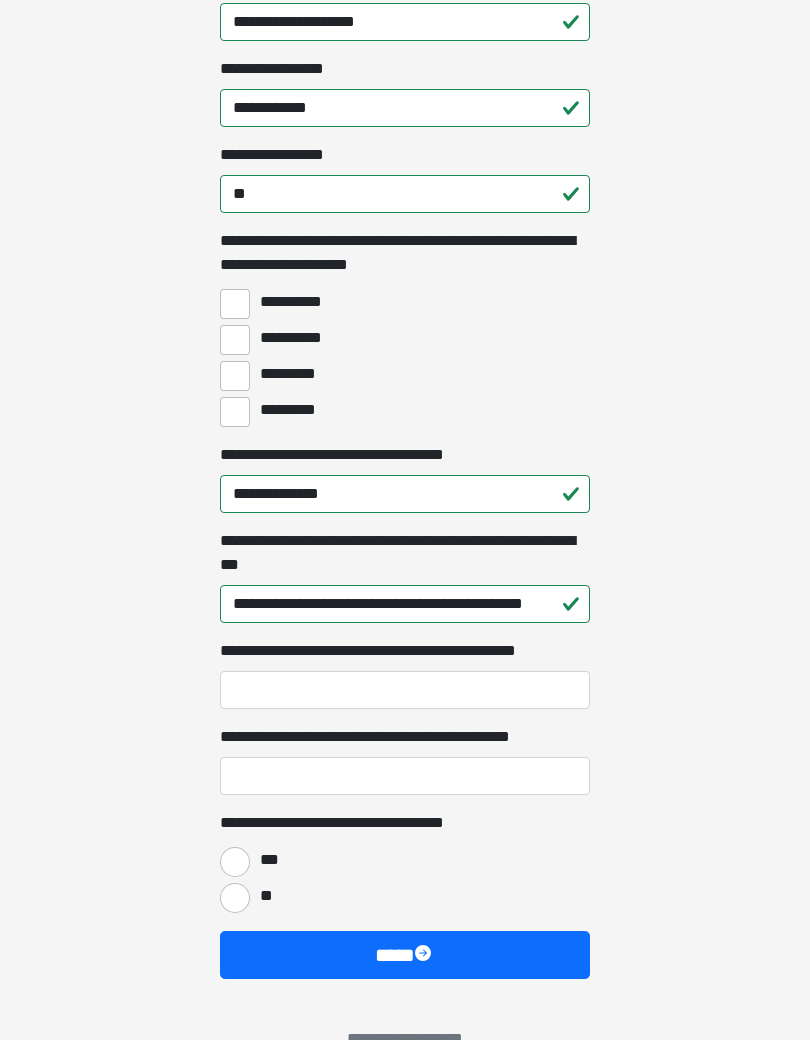scroll, scrollTop: 1518, scrollLeft: 0, axis: vertical 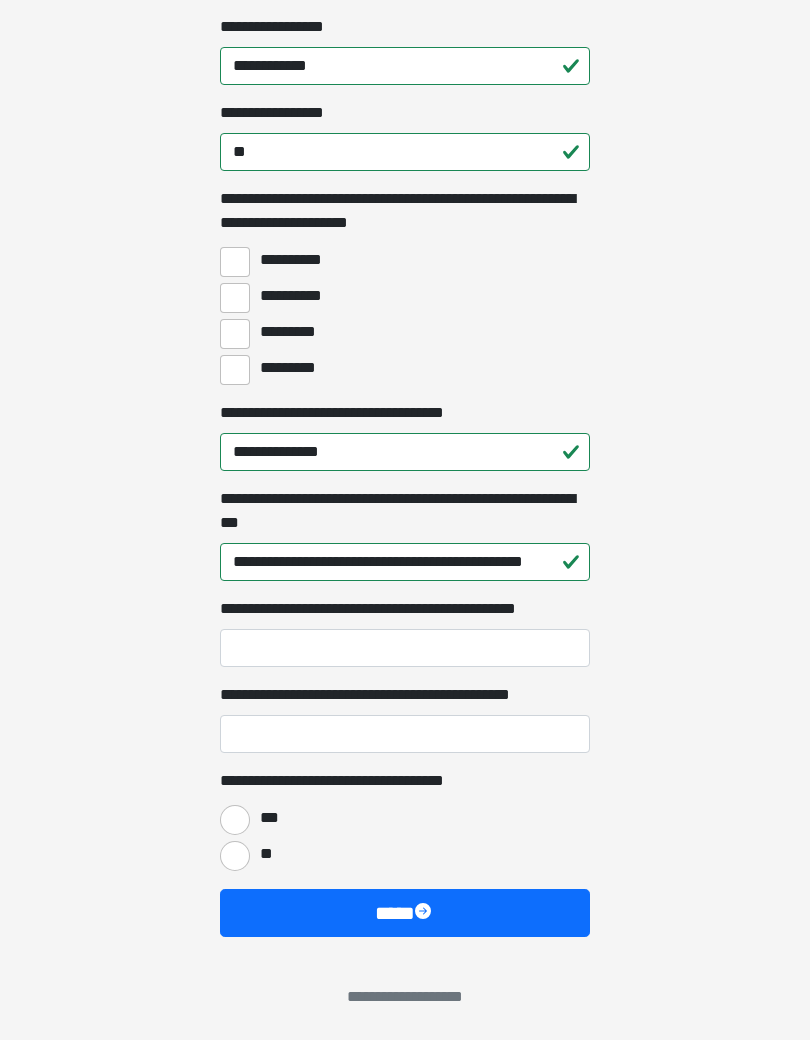 click on "***" at bounding box center (235, 820) 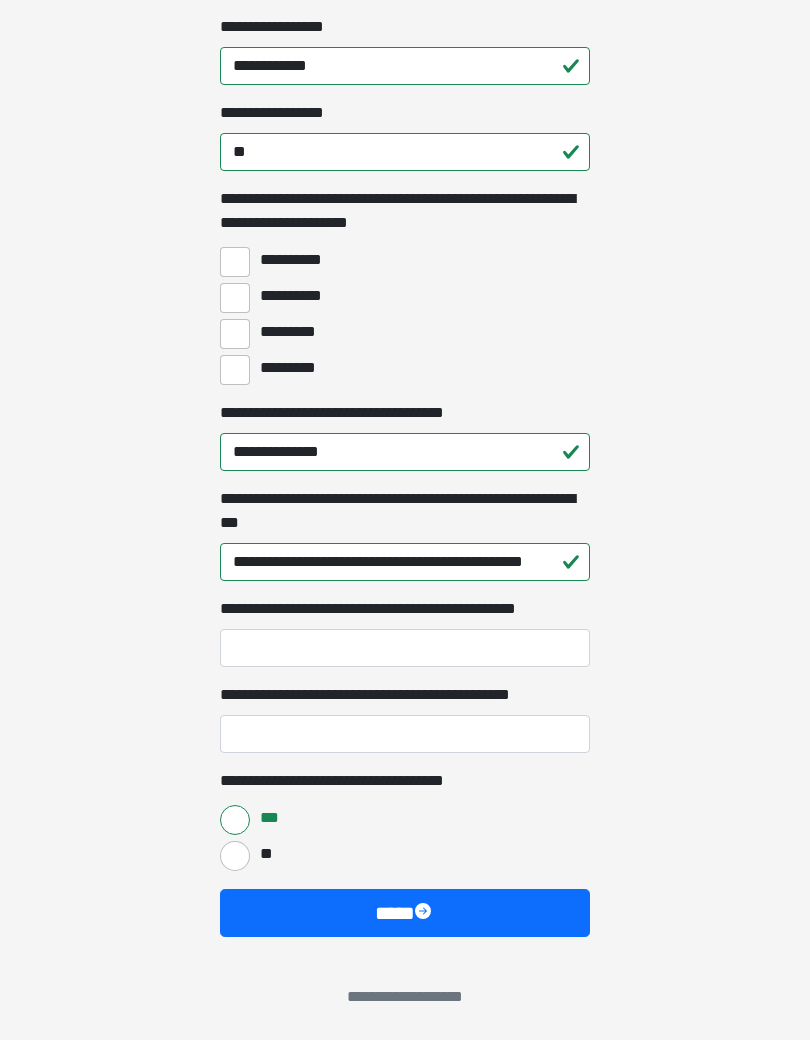 click on "****" at bounding box center (405, 913) 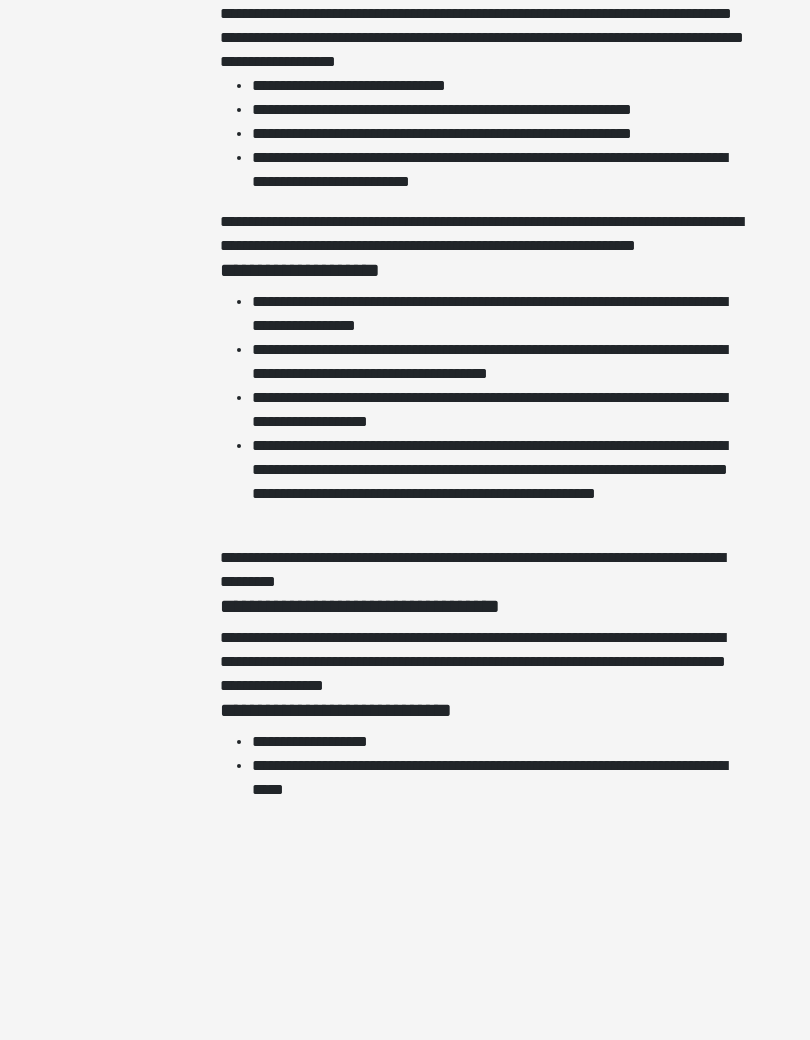 scroll, scrollTop: 4260, scrollLeft: 0, axis: vertical 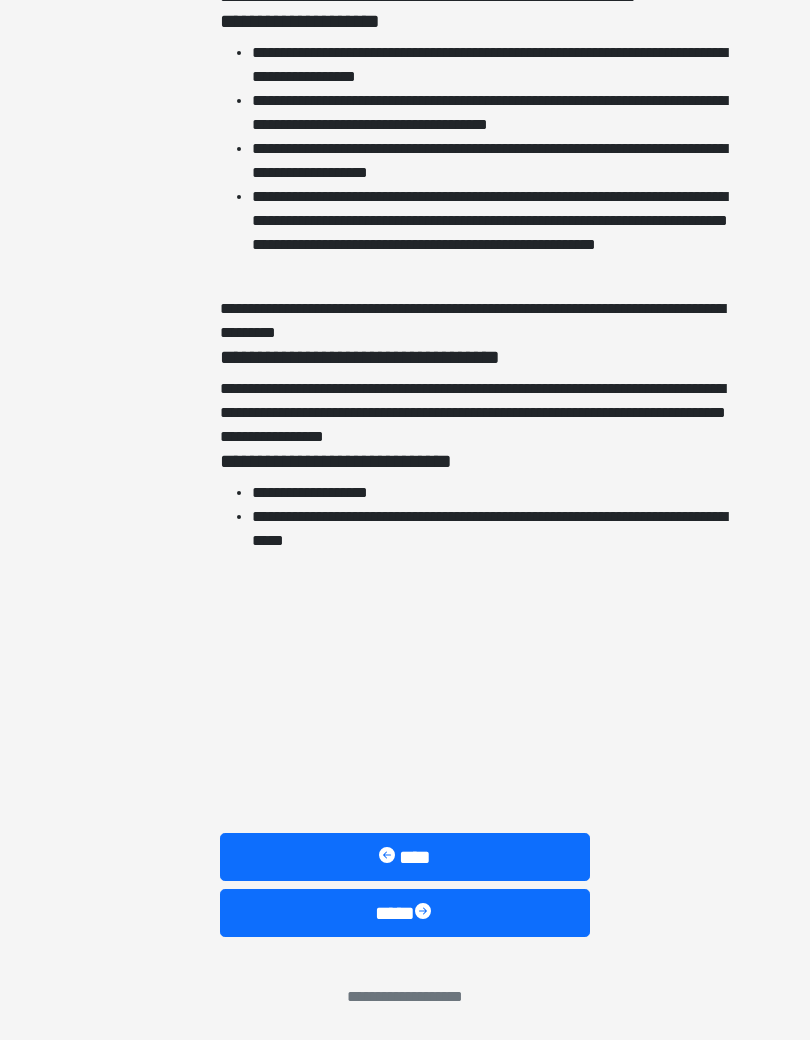 click on "****" at bounding box center (405, 913) 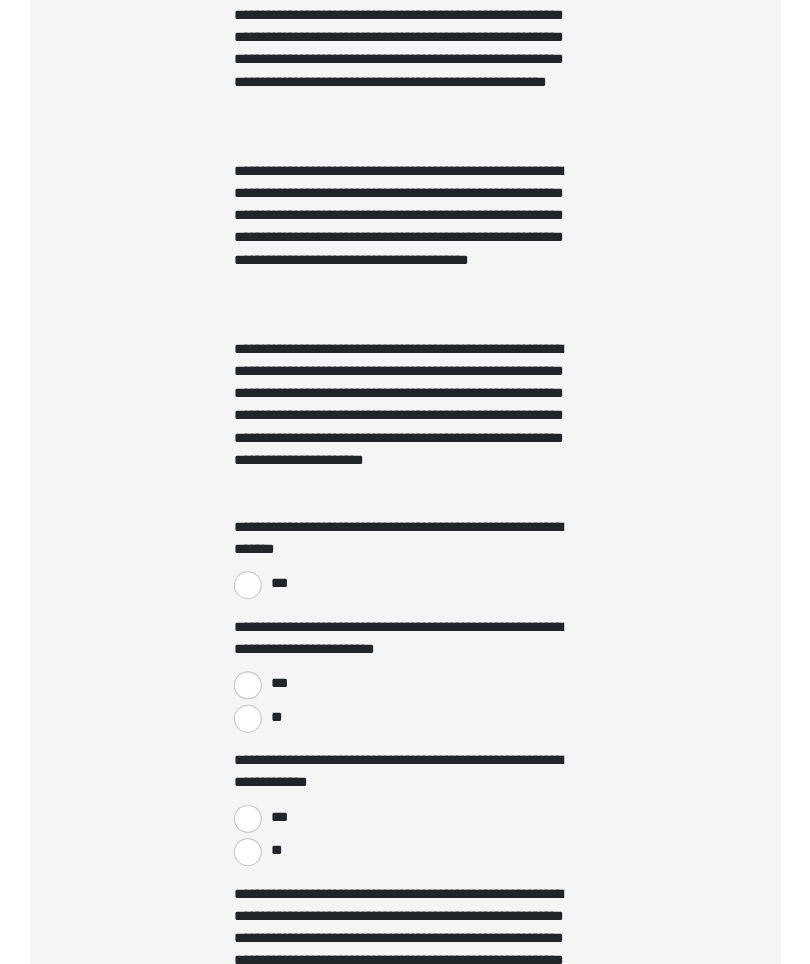 scroll, scrollTop: 966, scrollLeft: 0, axis: vertical 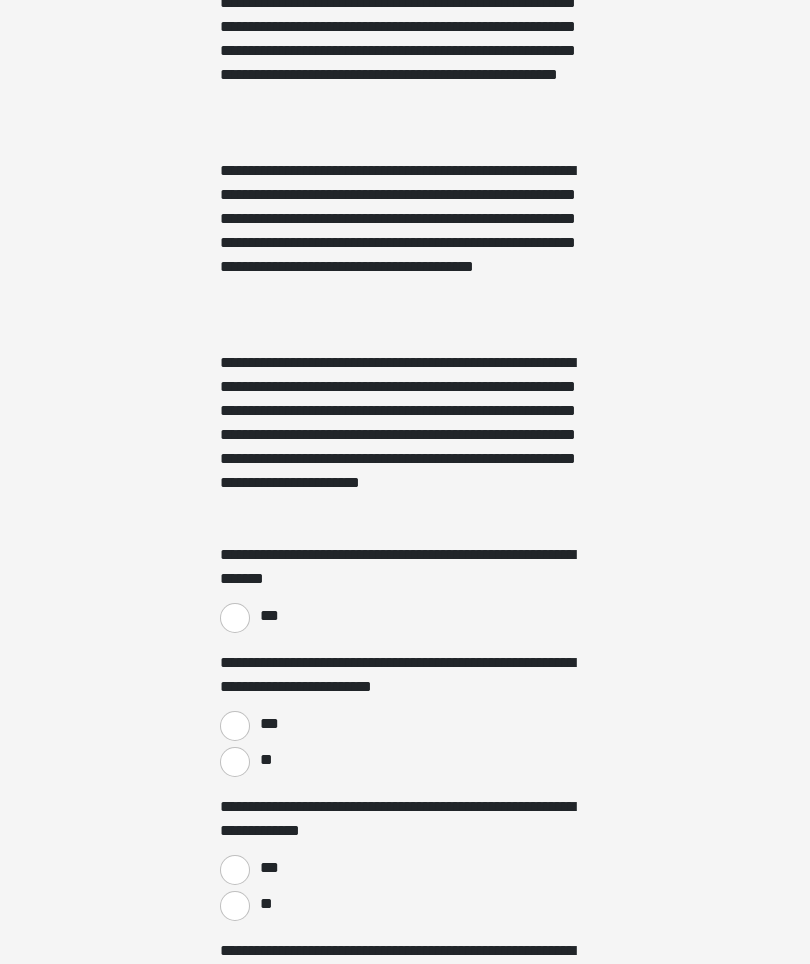 click on "***" at bounding box center [235, 618] 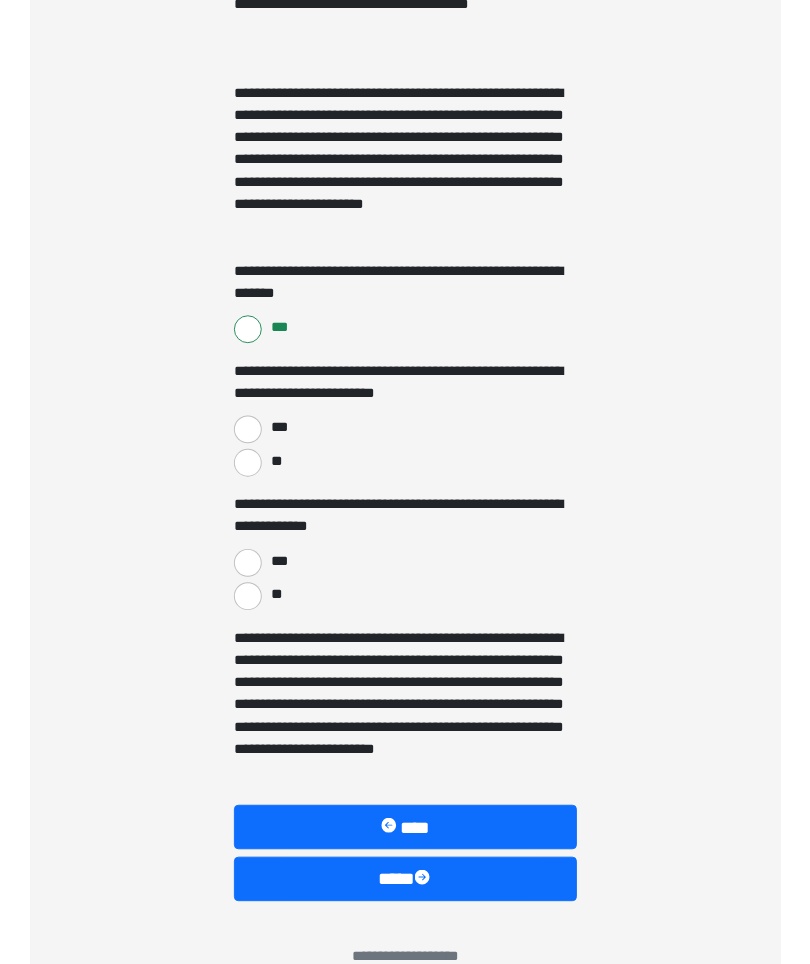 scroll, scrollTop: 1264, scrollLeft: 0, axis: vertical 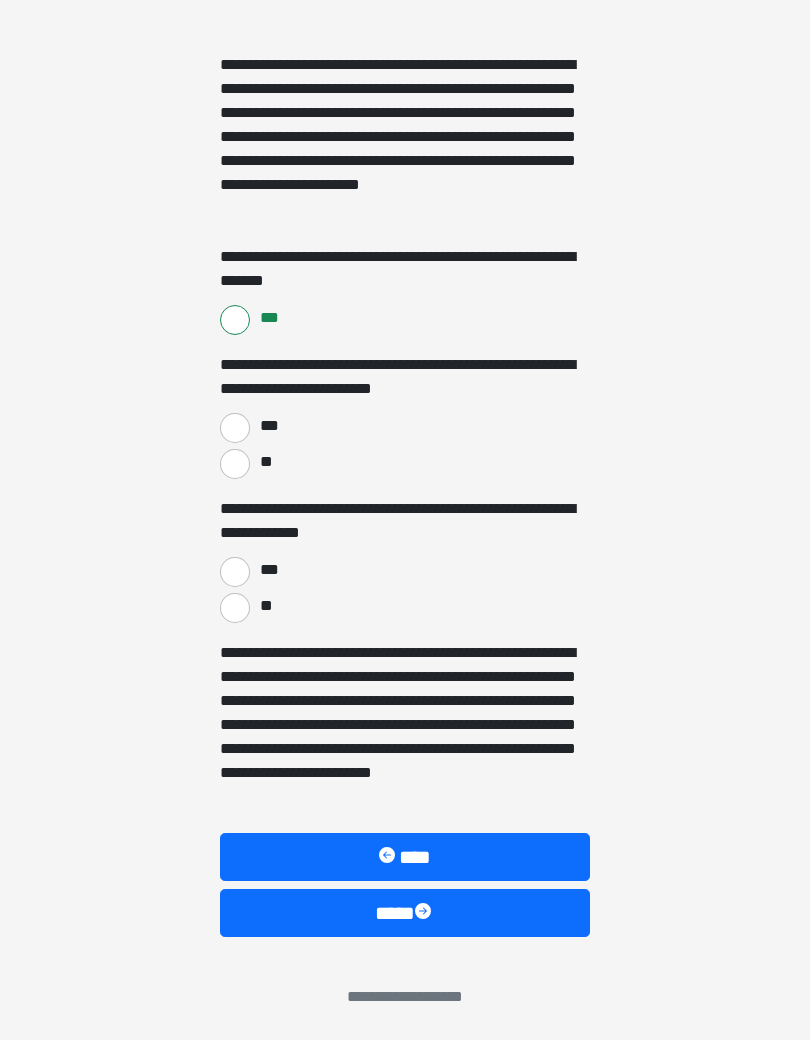 click on "***" at bounding box center (235, 428) 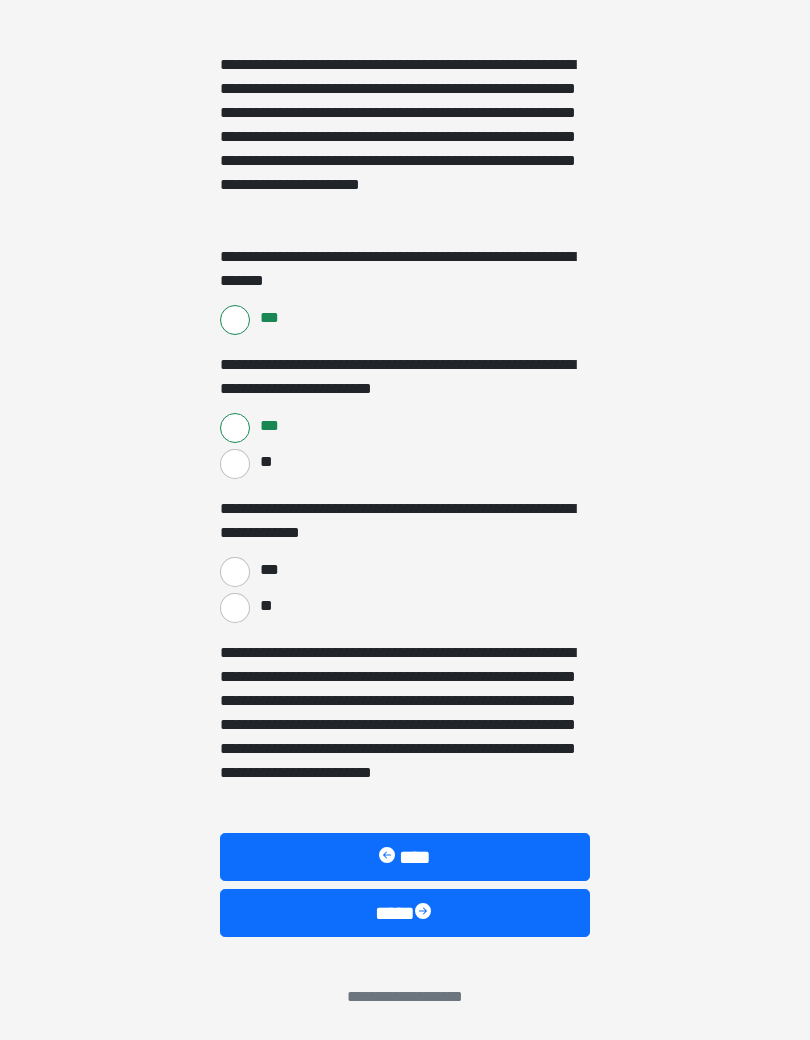 click on "**" at bounding box center [235, 608] 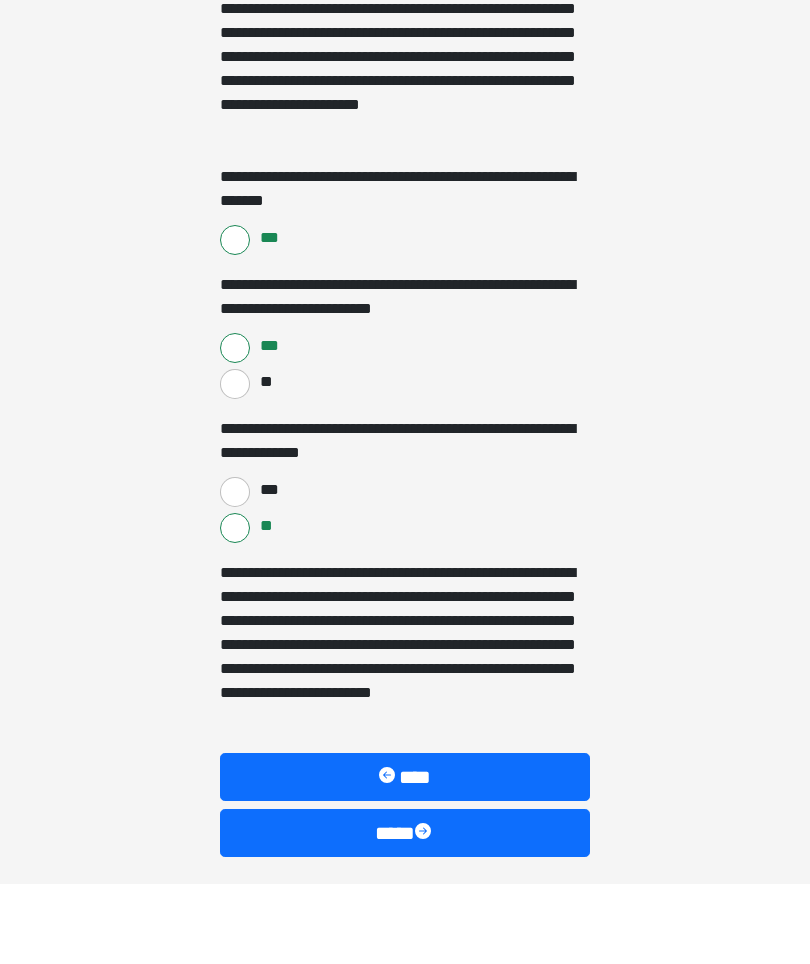 scroll, scrollTop: 1340, scrollLeft: 0, axis: vertical 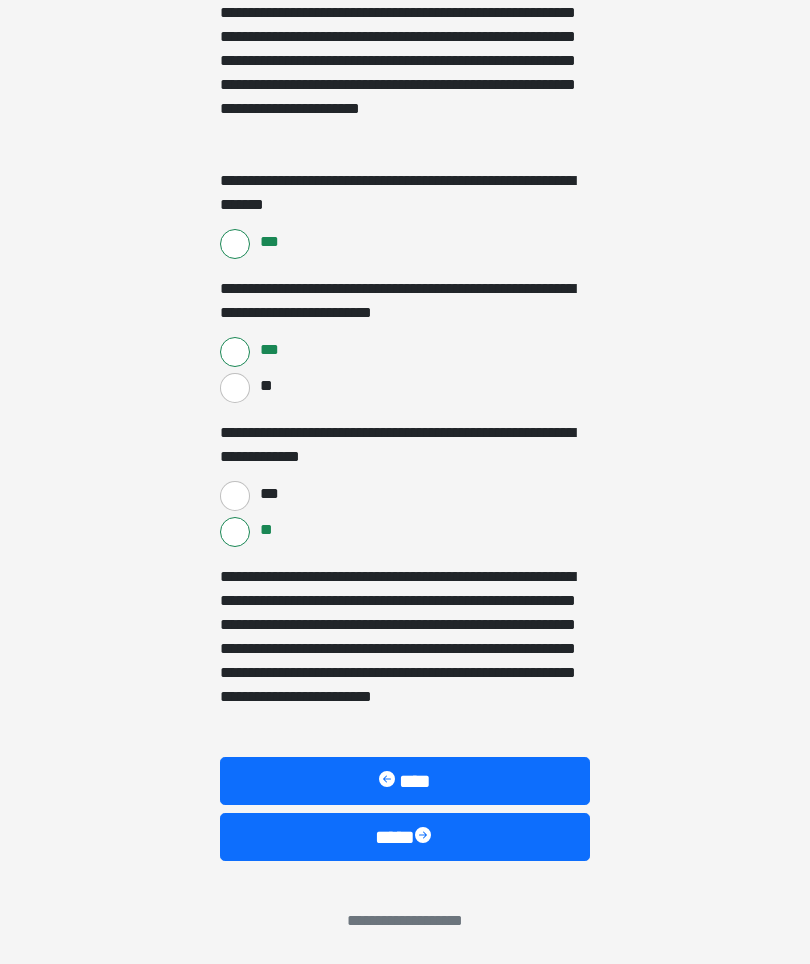 click on "****" at bounding box center (405, 837) 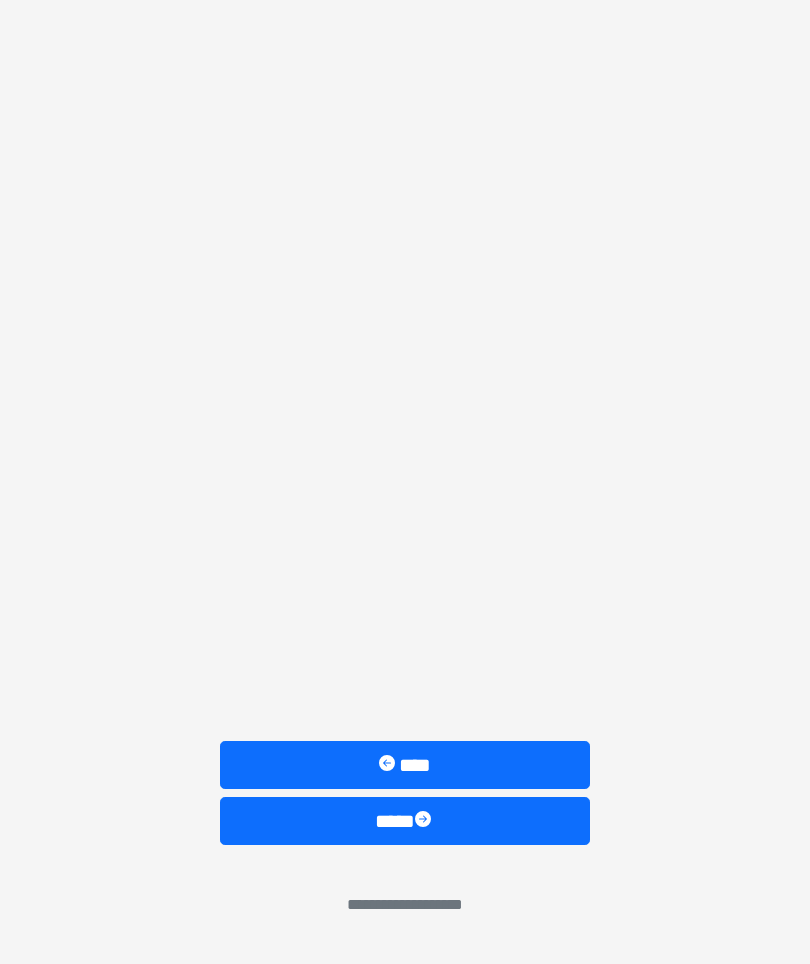 scroll, scrollTop: 594, scrollLeft: 0, axis: vertical 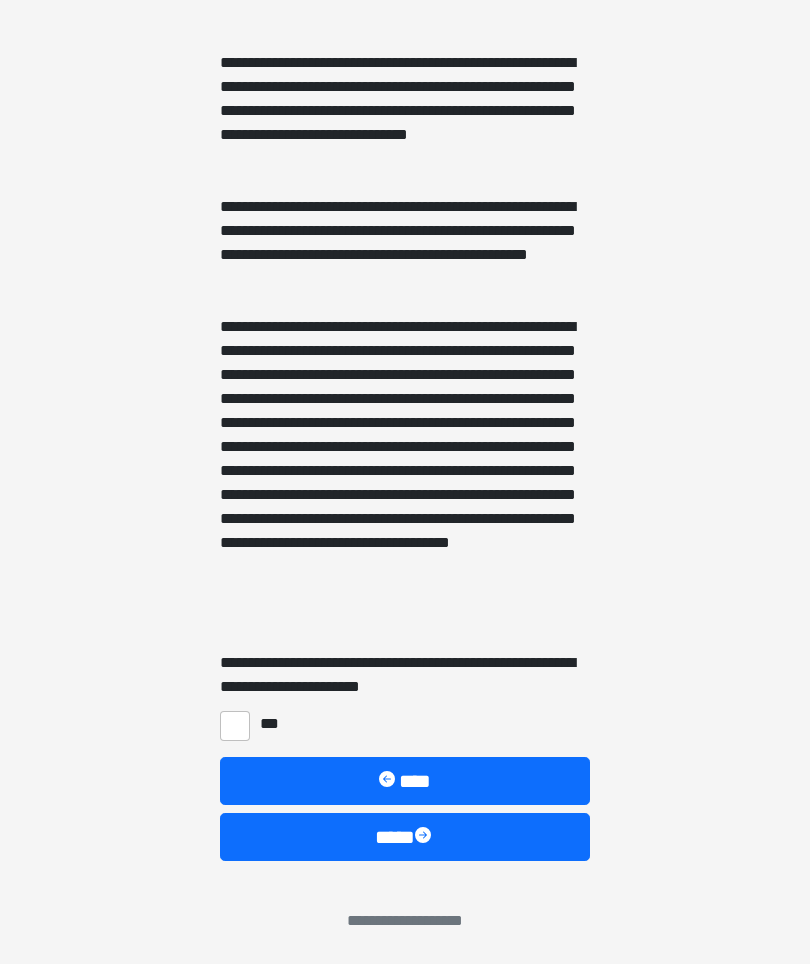 click on "***" at bounding box center [235, 726] 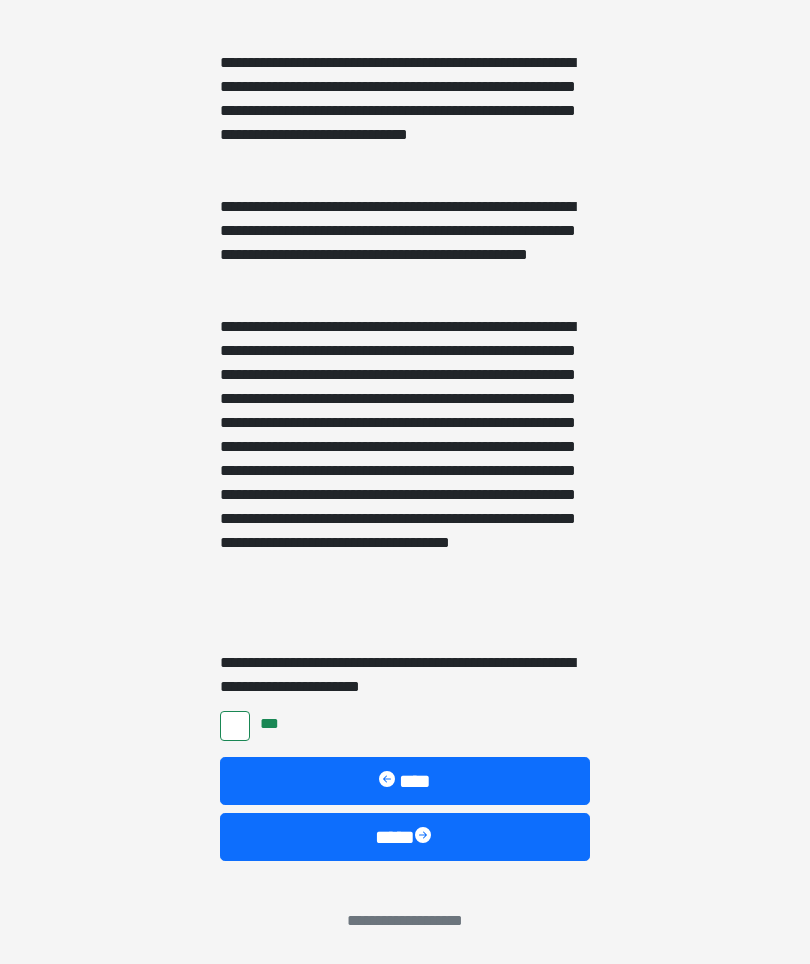 click on "****" at bounding box center (405, 837) 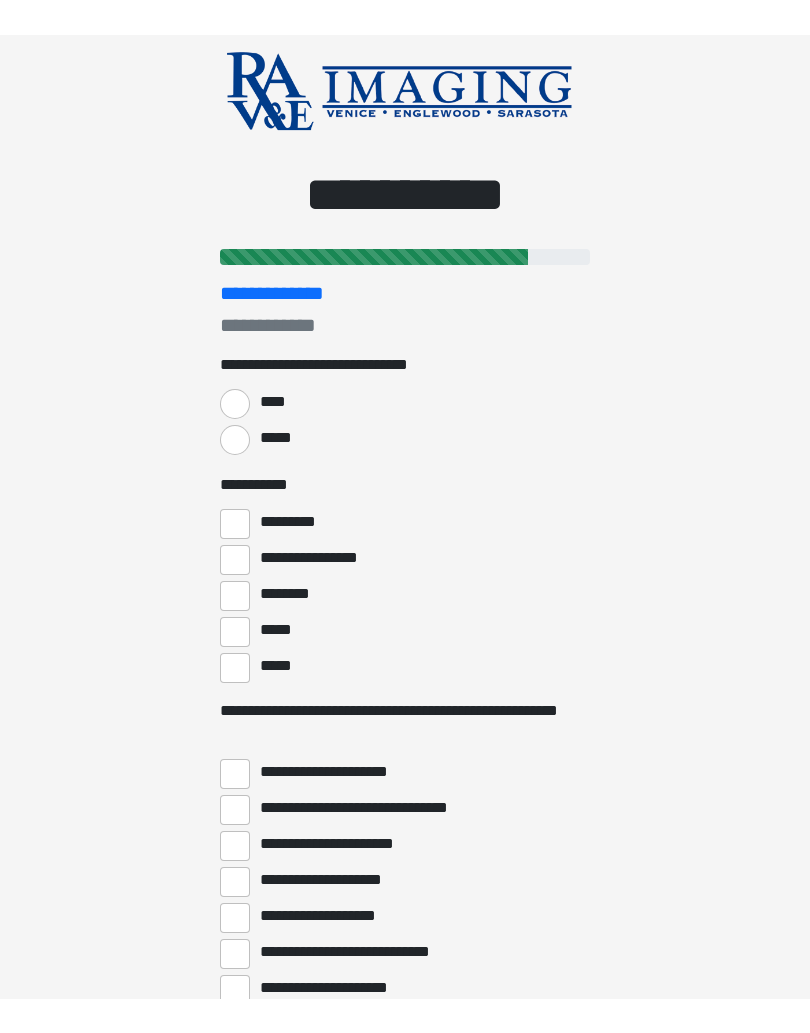 scroll, scrollTop: 0, scrollLeft: 0, axis: both 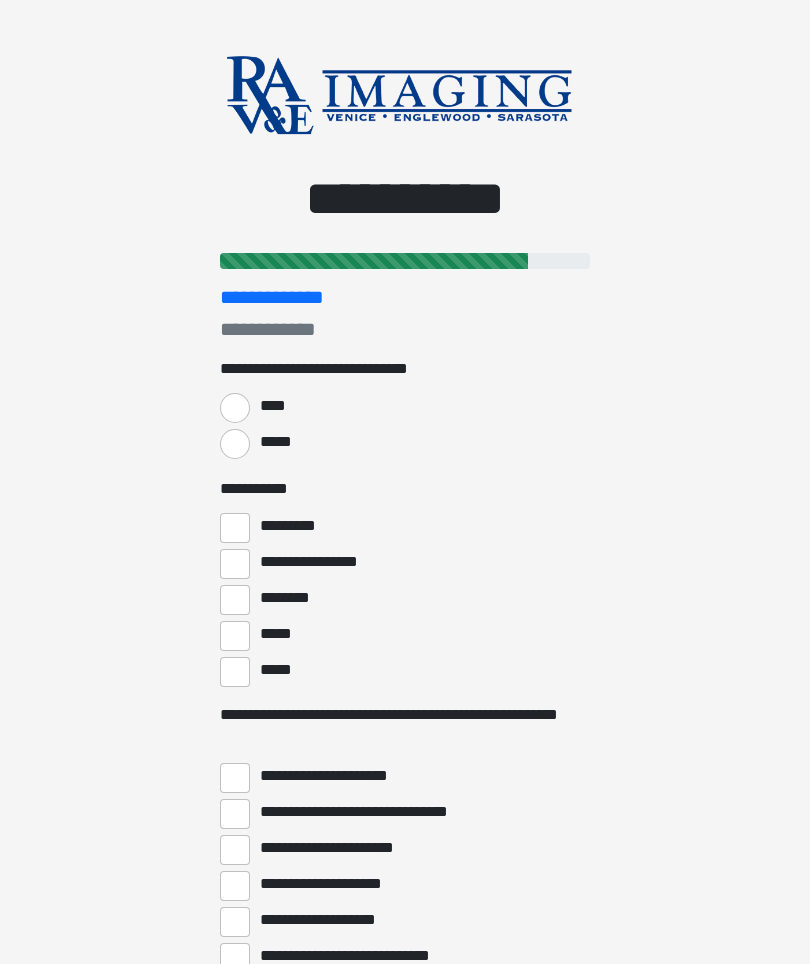 click on "****" at bounding box center [235, 408] 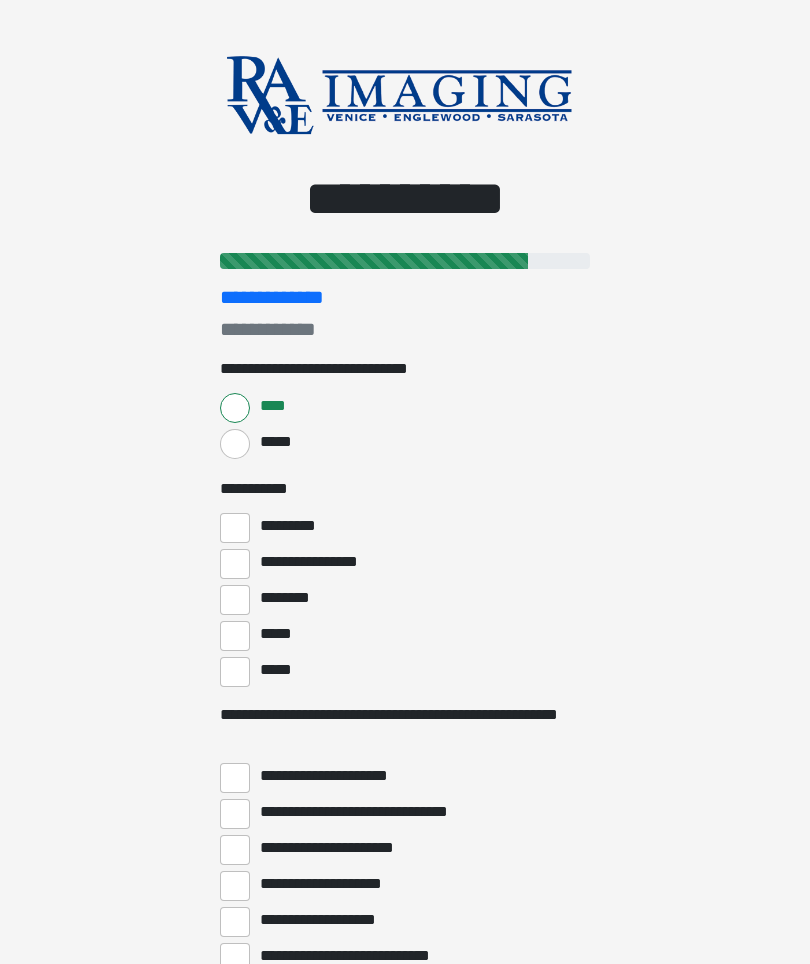 click on "*********" at bounding box center (235, 528) 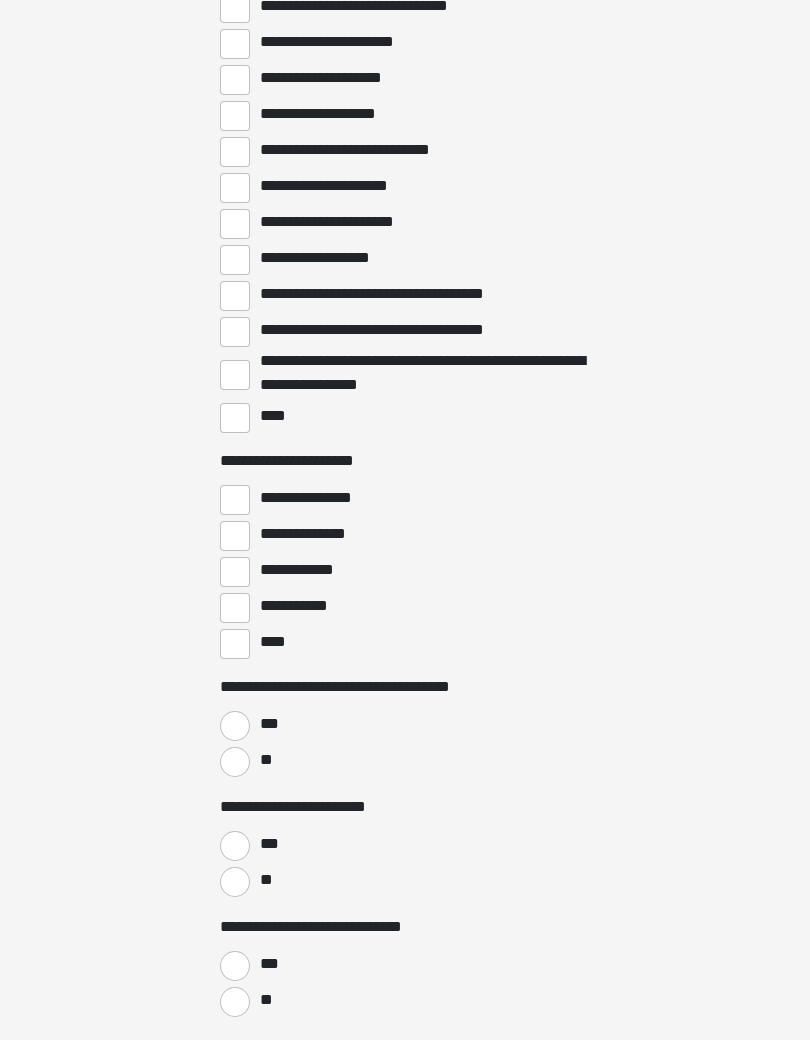 scroll, scrollTop: 843, scrollLeft: 0, axis: vertical 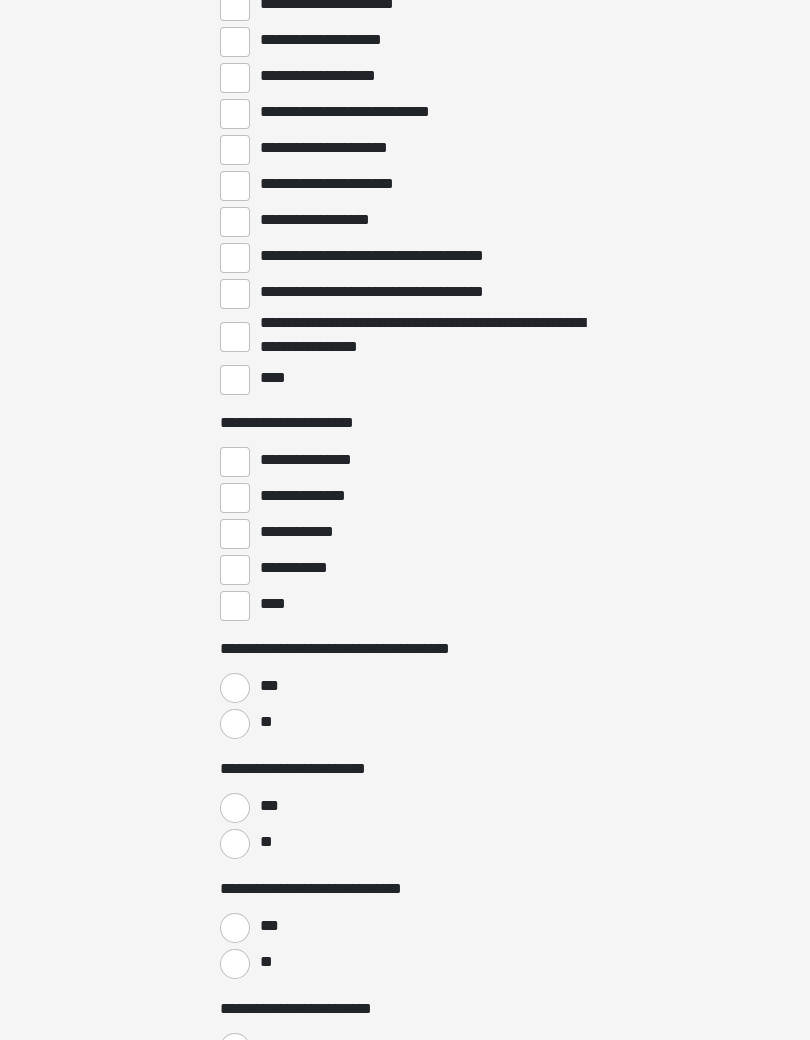 click on "****" at bounding box center (235, 381) 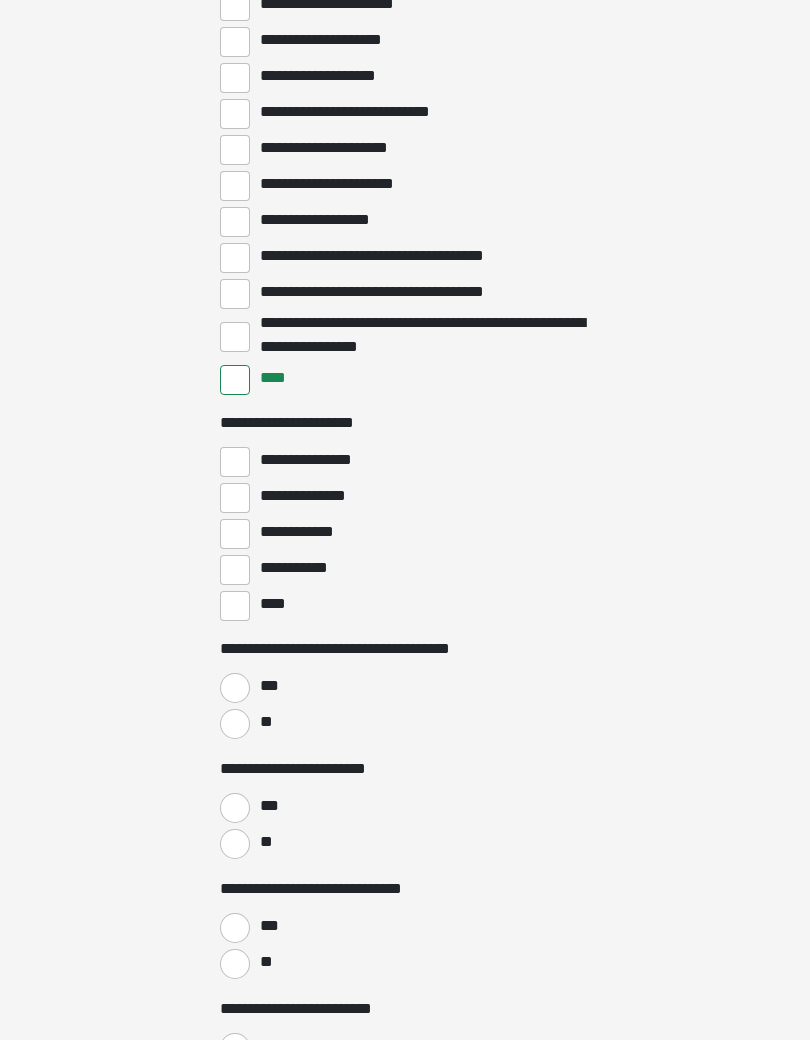 click on "****" at bounding box center [235, 606] 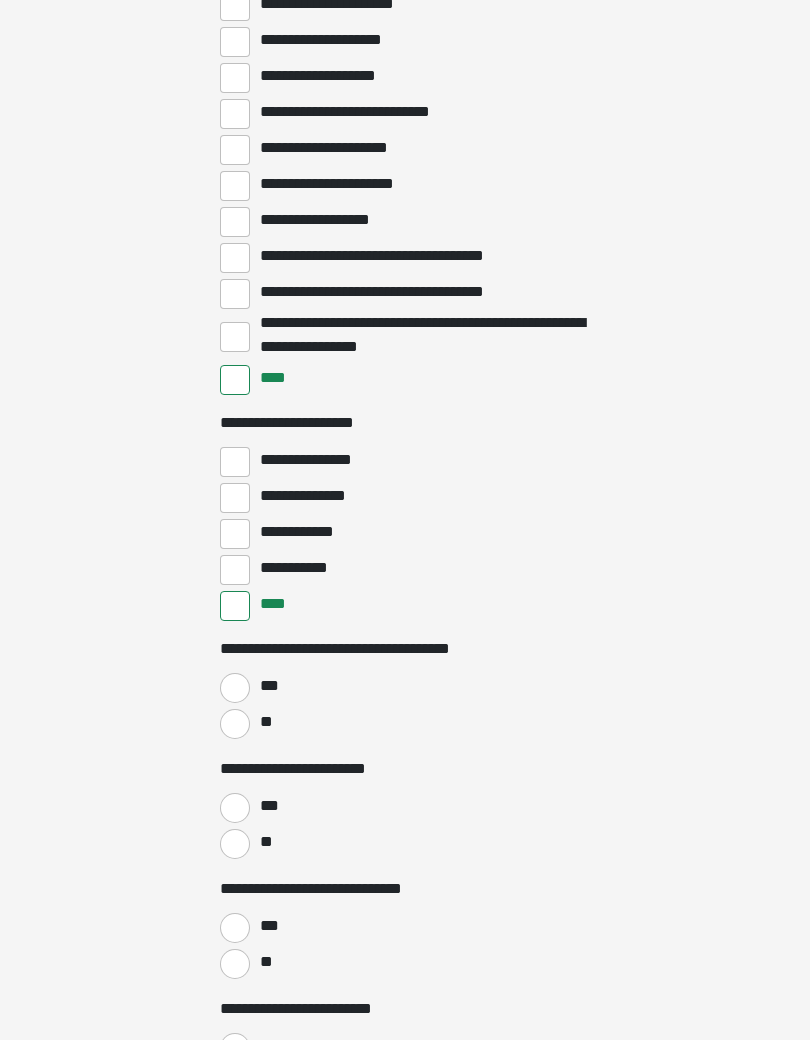 click on "**" at bounding box center [235, 724] 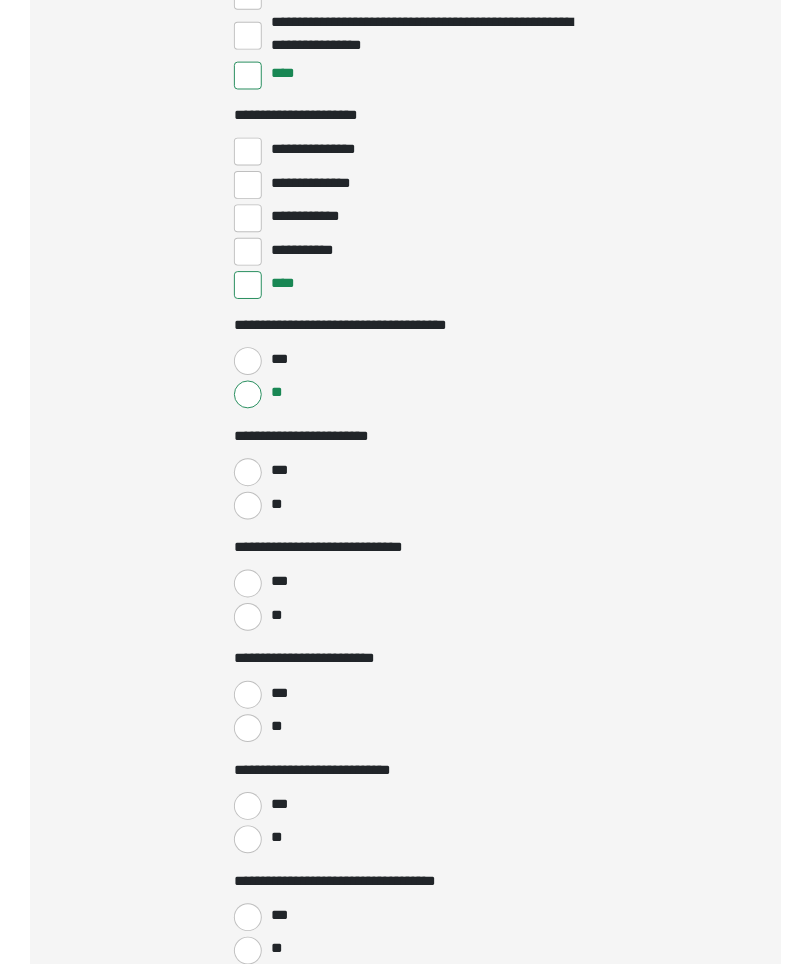 scroll, scrollTop: 1141, scrollLeft: 0, axis: vertical 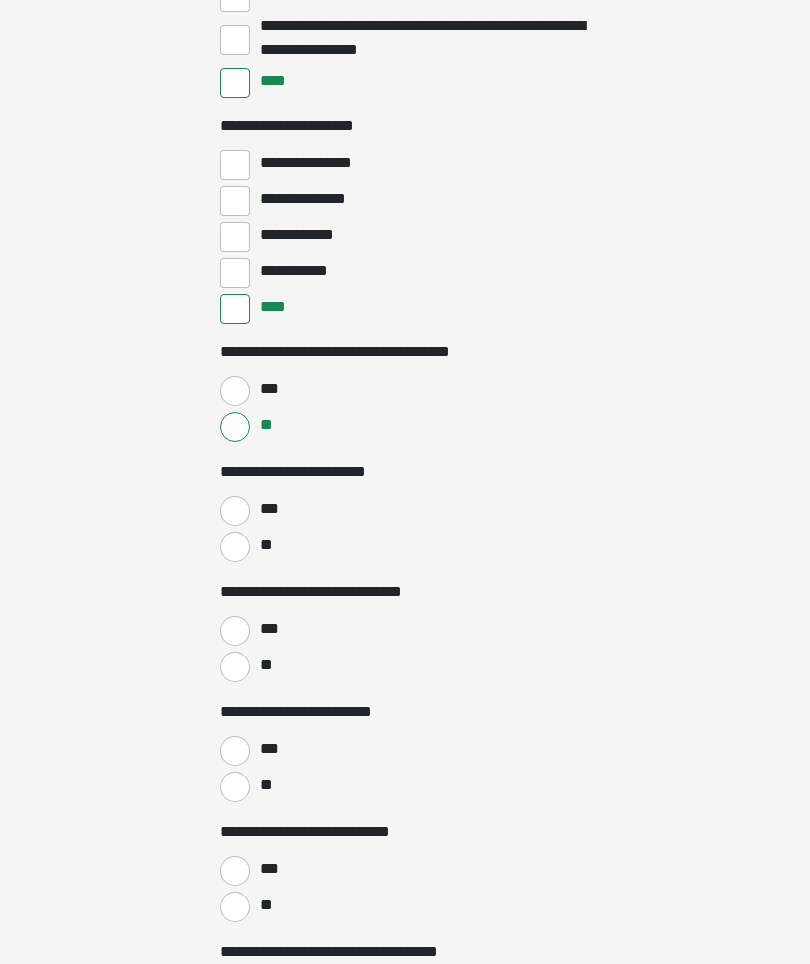 click on "**" at bounding box center (235, 547) 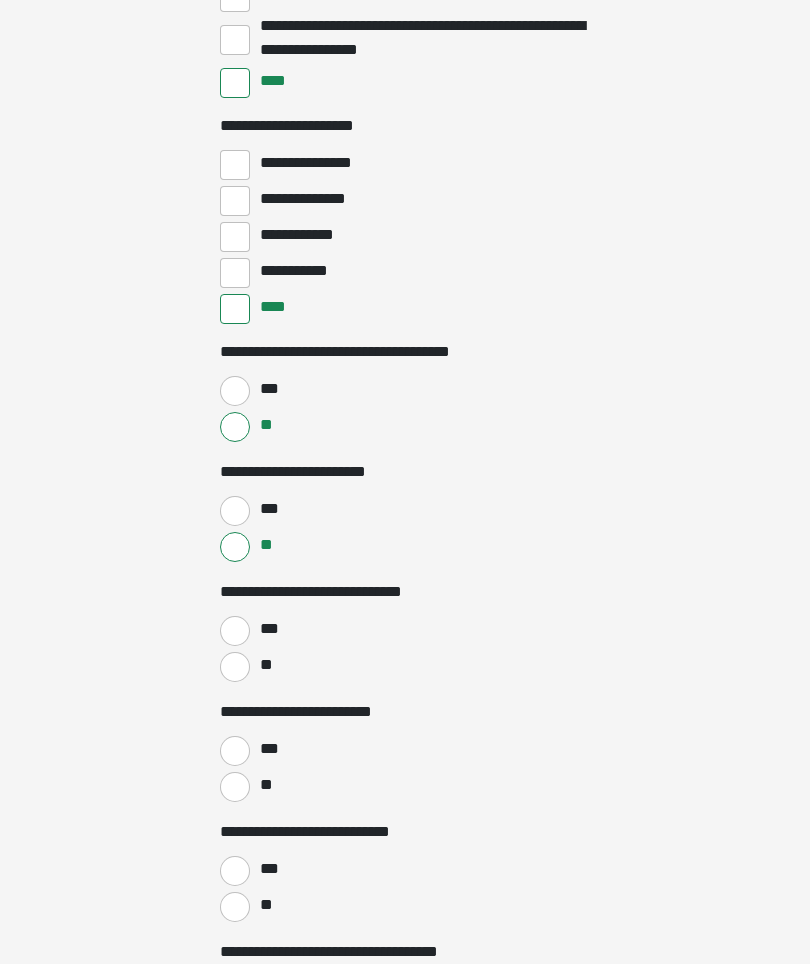 click on "**" at bounding box center (235, 667) 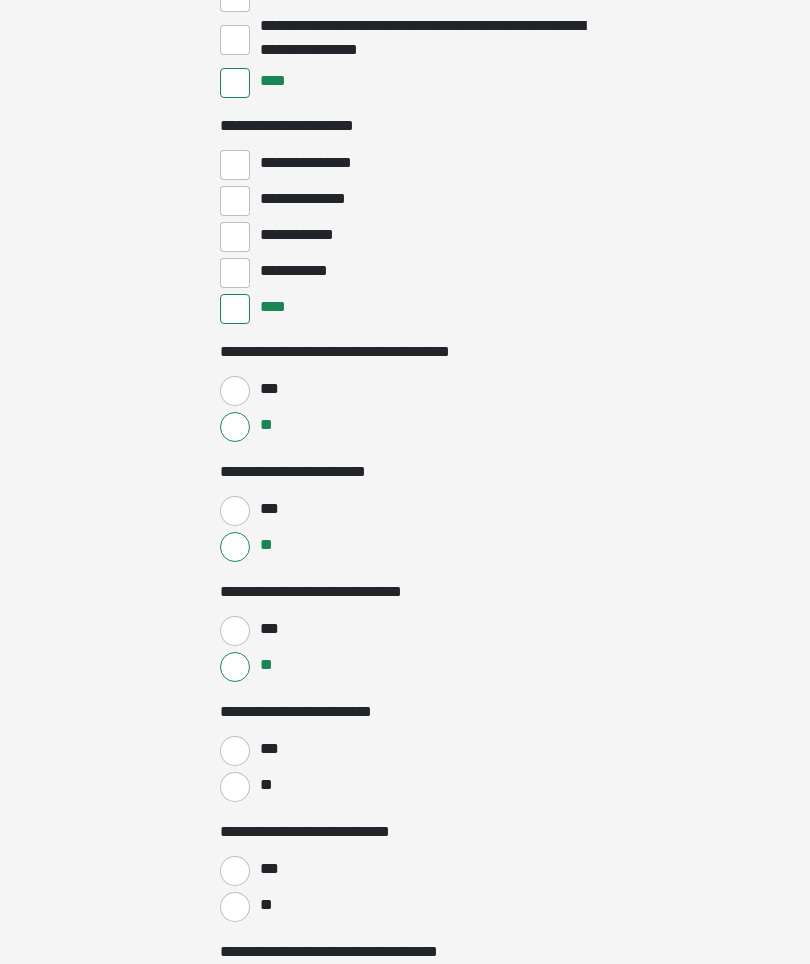 click on "***" at bounding box center (235, 751) 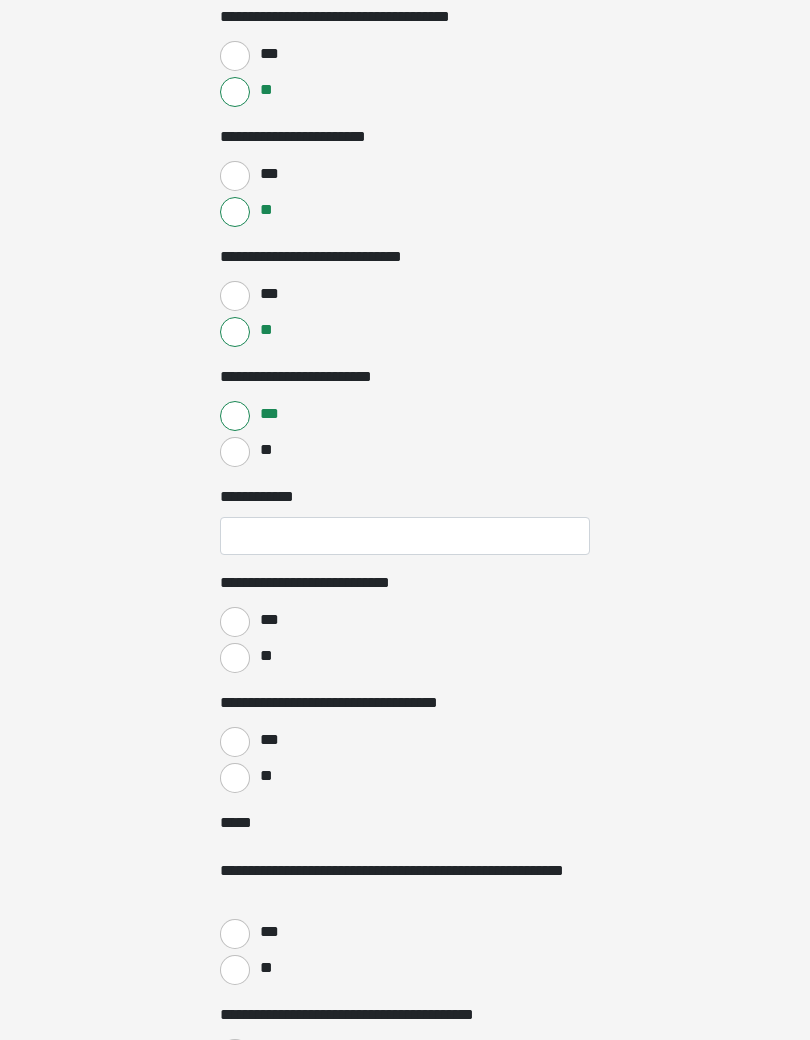 scroll, scrollTop: 1475, scrollLeft: 0, axis: vertical 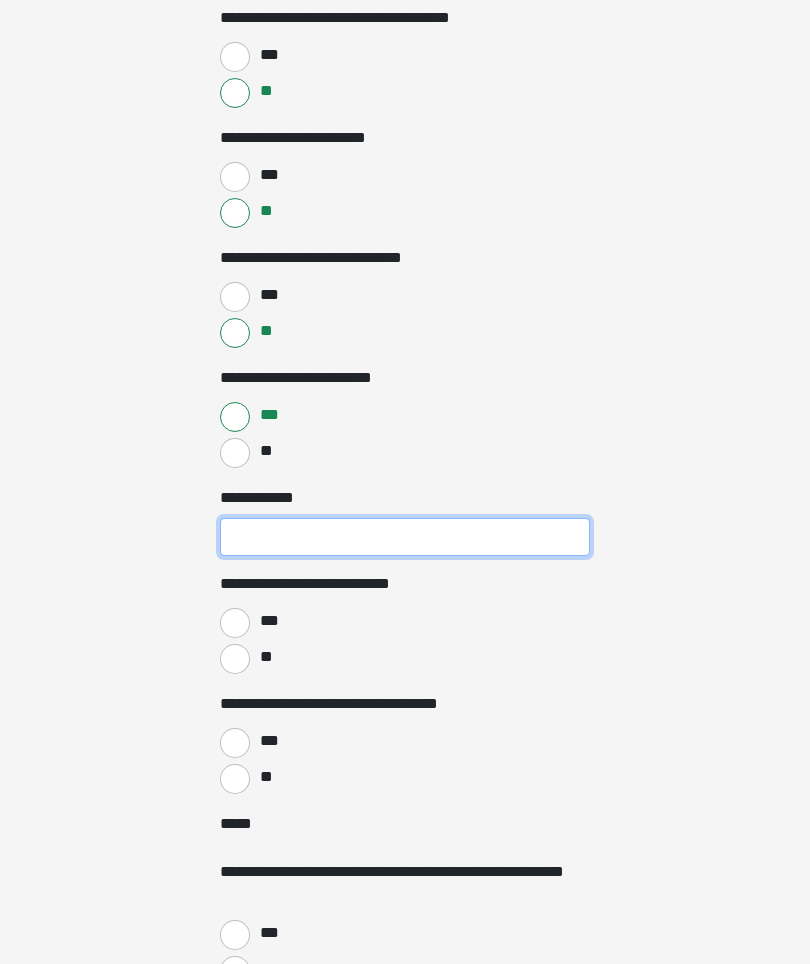 click on "**********" at bounding box center [405, 537] 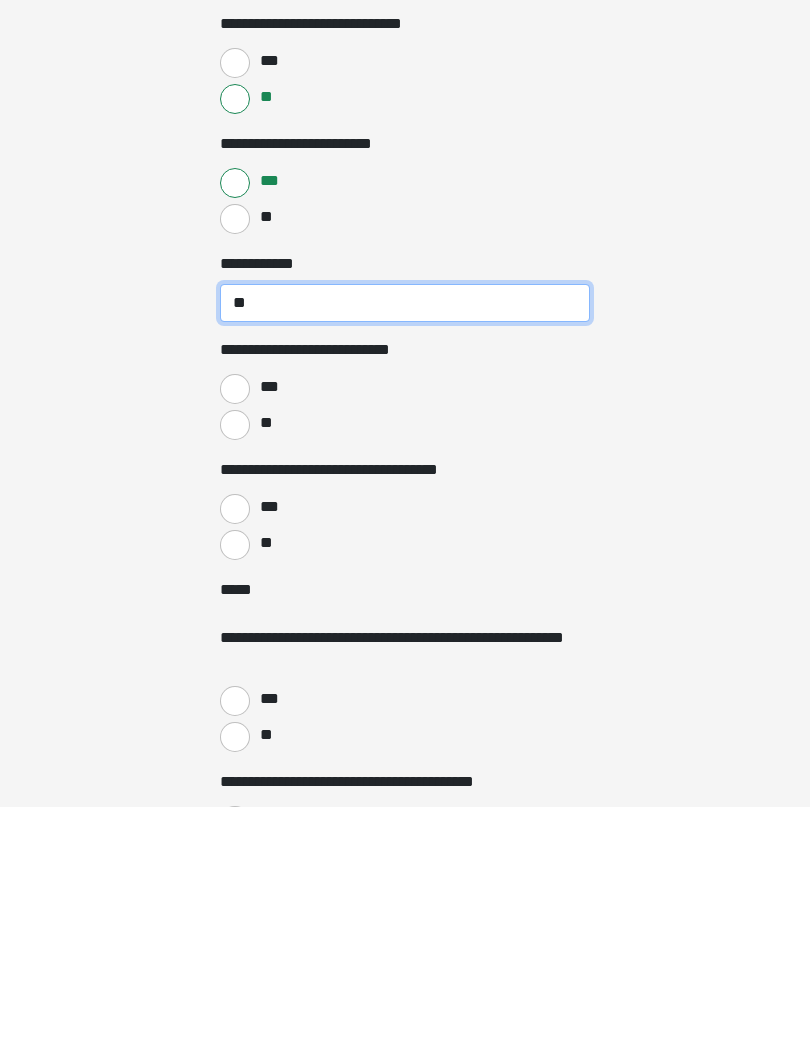 type on "**" 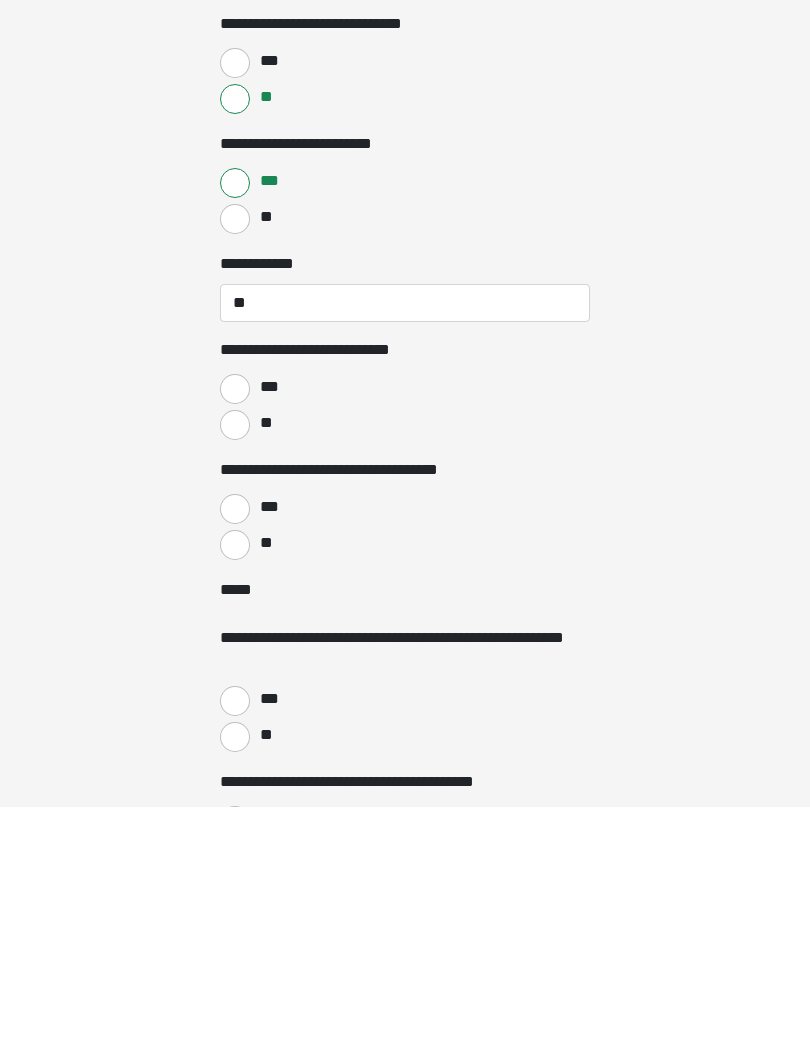 click on "**" at bounding box center (235, 659) 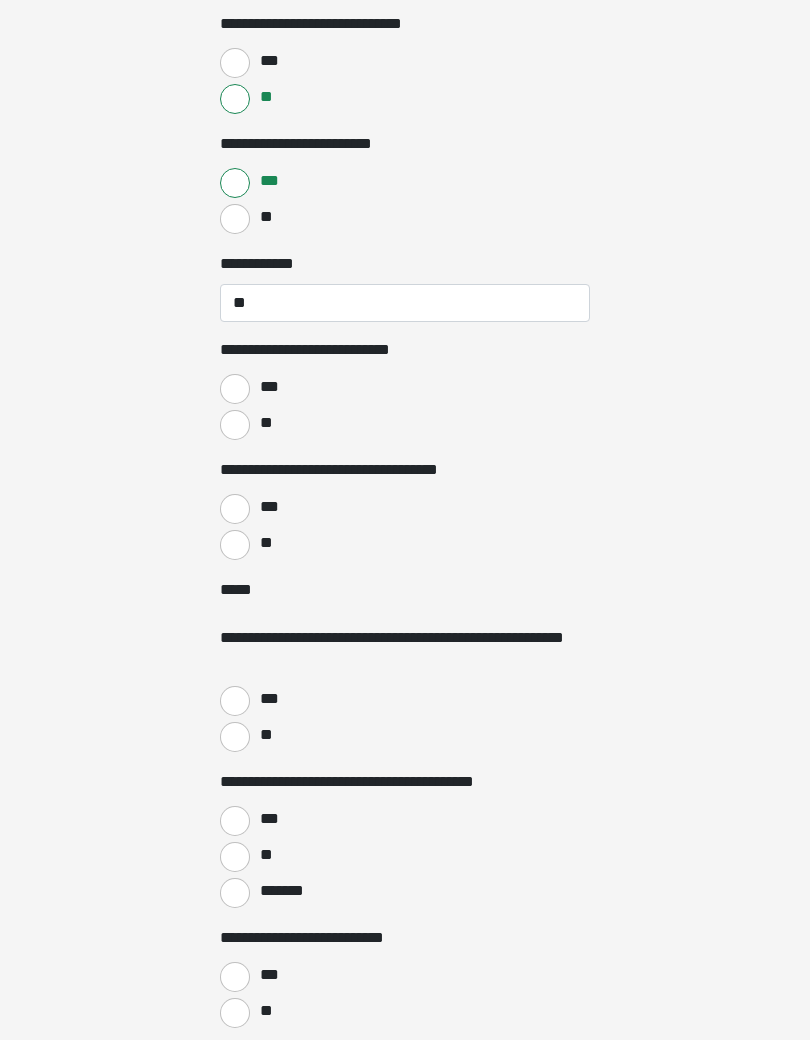 scroll, scrollTop: 1709, scrollLeft: 0, axis: vertical 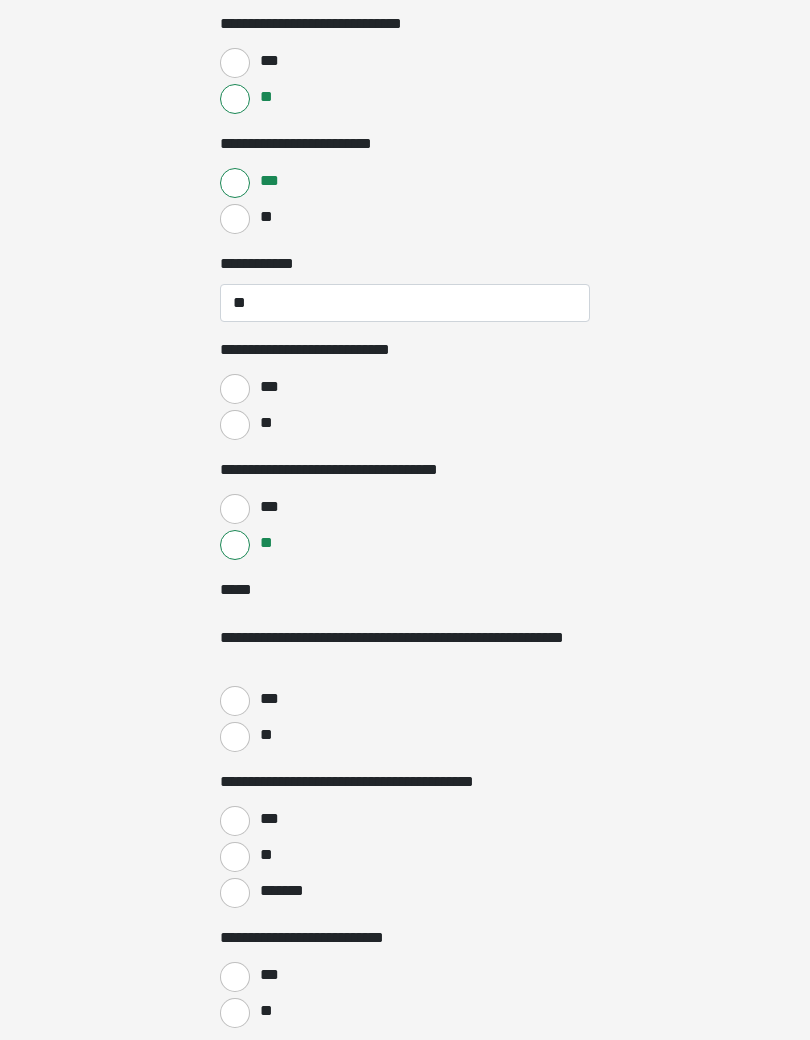 click on "**" at bounding box center [235, 737] 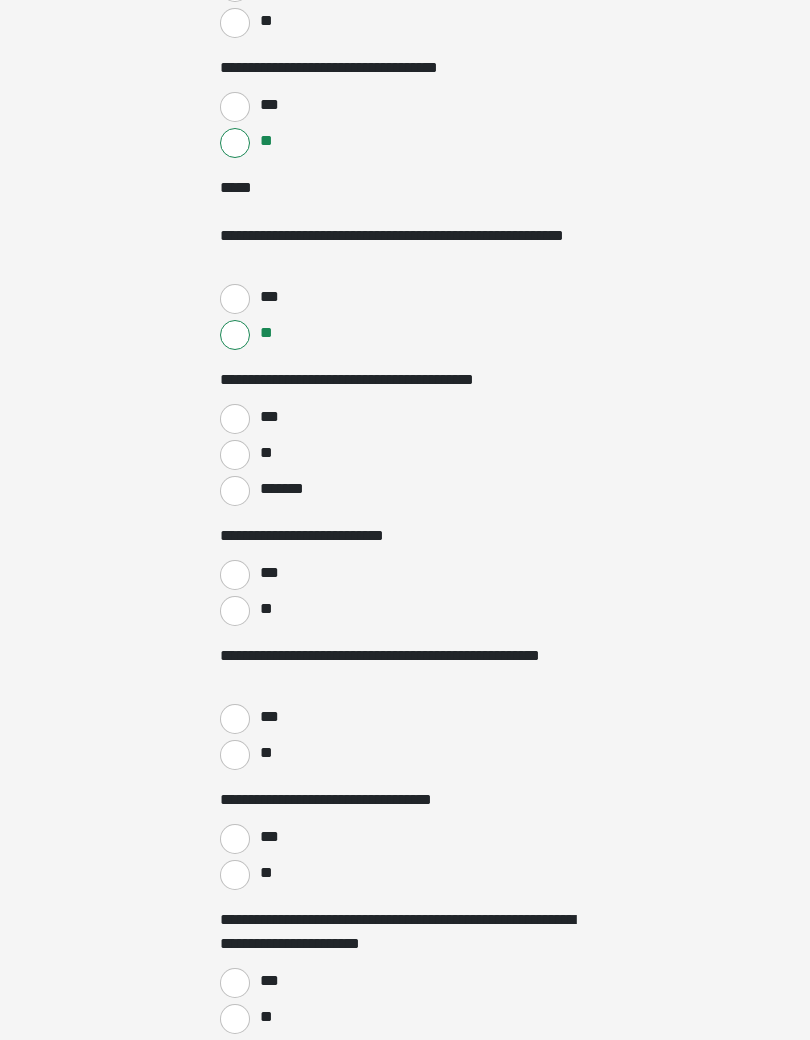 scroll, scrollTop: 2111, scrollLeft: 0, axis: vertical 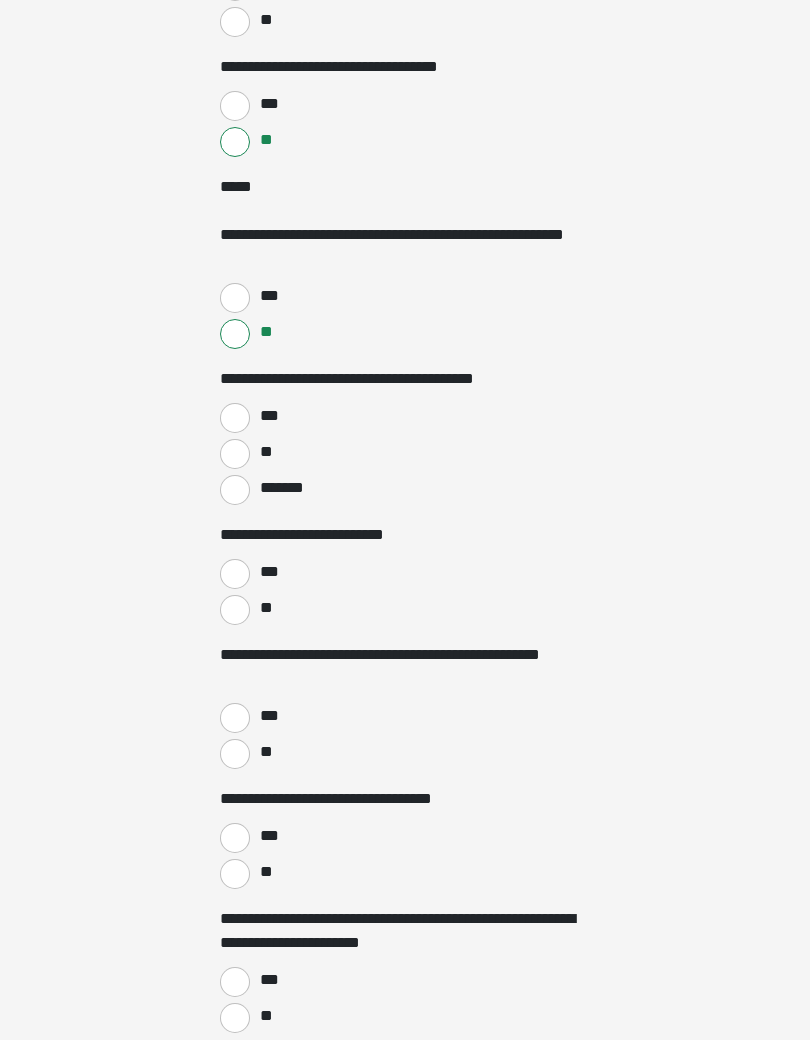 click on "**" at bounding box center (235, 455) 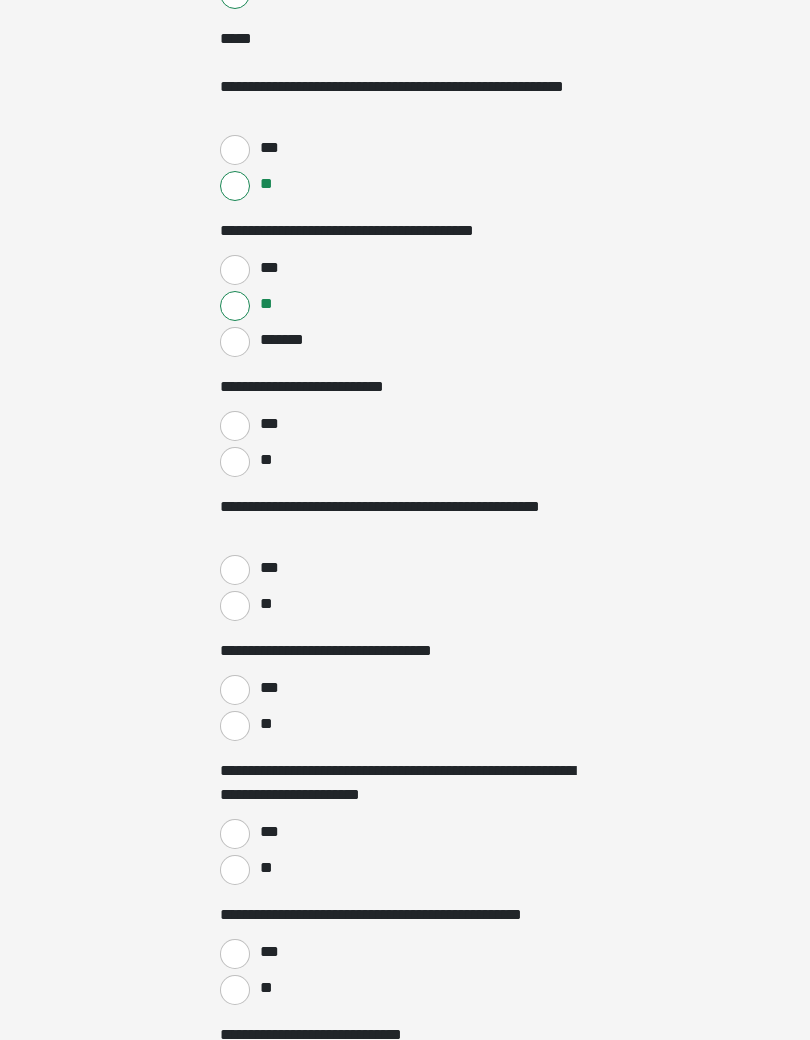scroll, scrollTop: 2268, scrollLeft: 0, axis: vertical 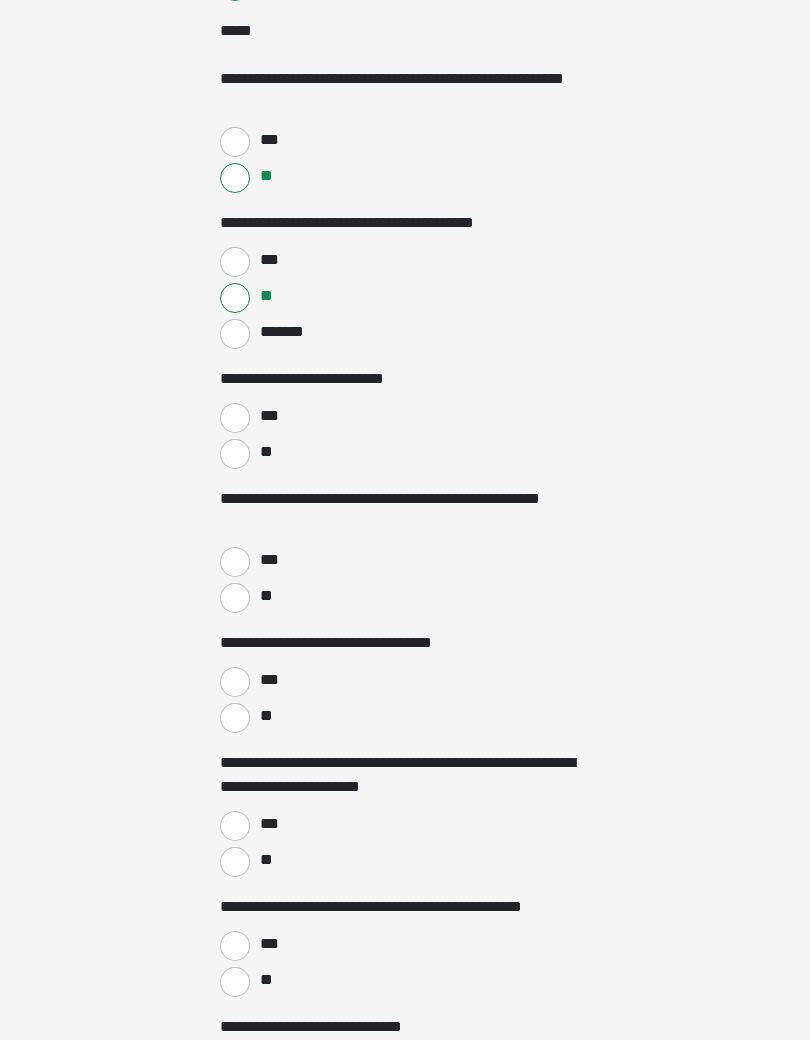 click on "**" at bounding box center [235, 454] 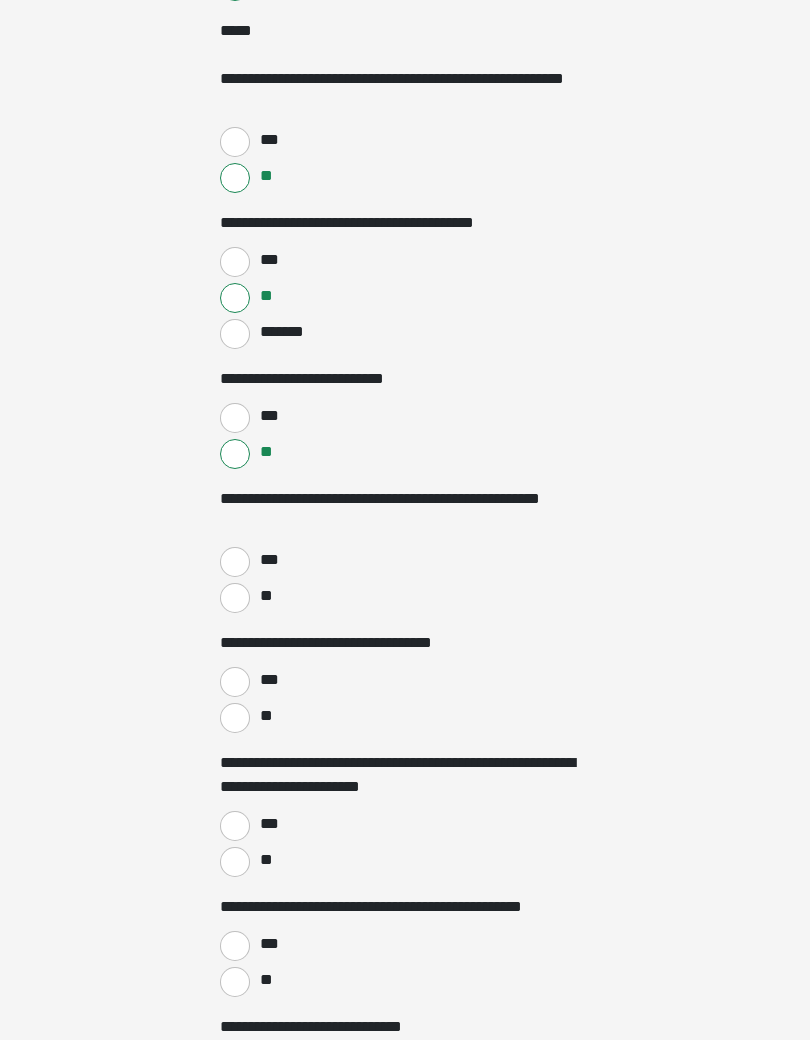 click on "**" at bounding box center (267, 596) 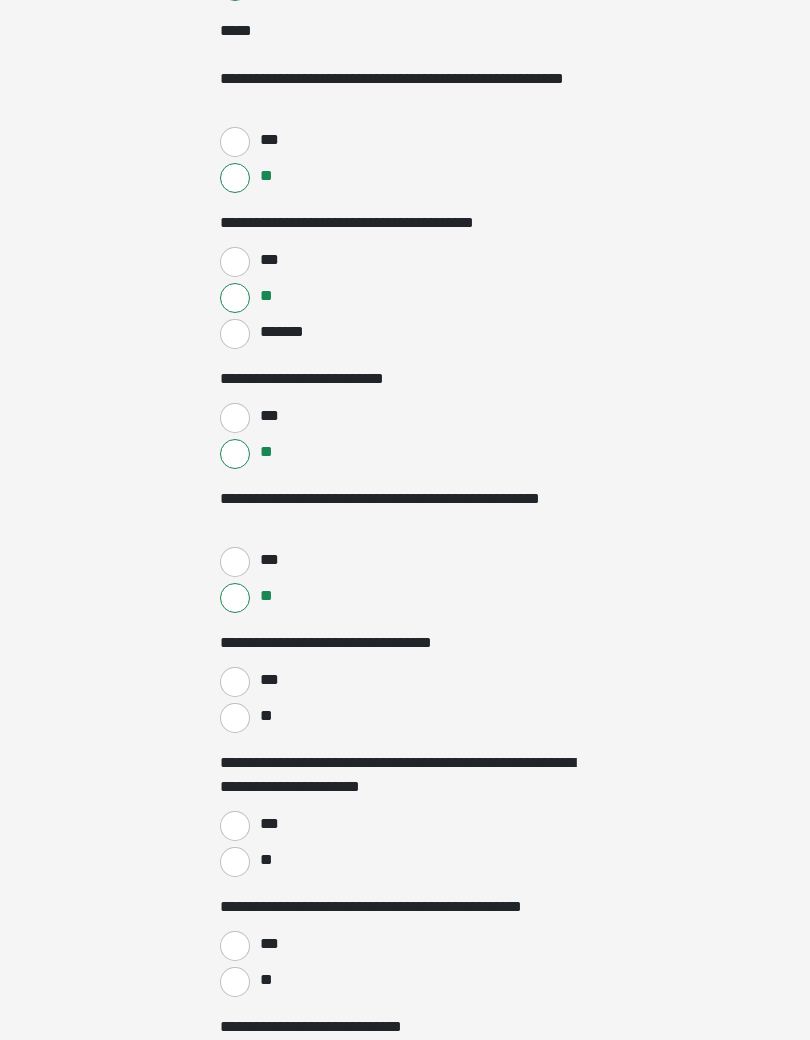 click on "**" at bounding box center [235, 718] 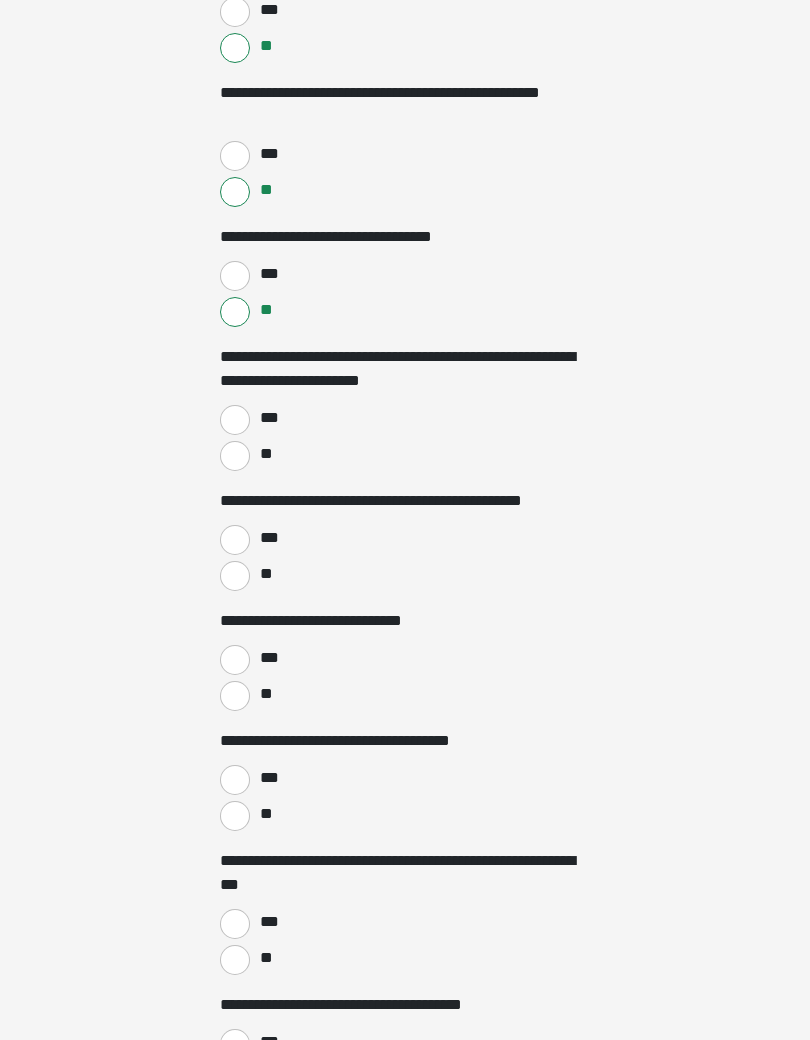 scroll, scrollTop: 2675, scrollLeft: 0, axis: vertical 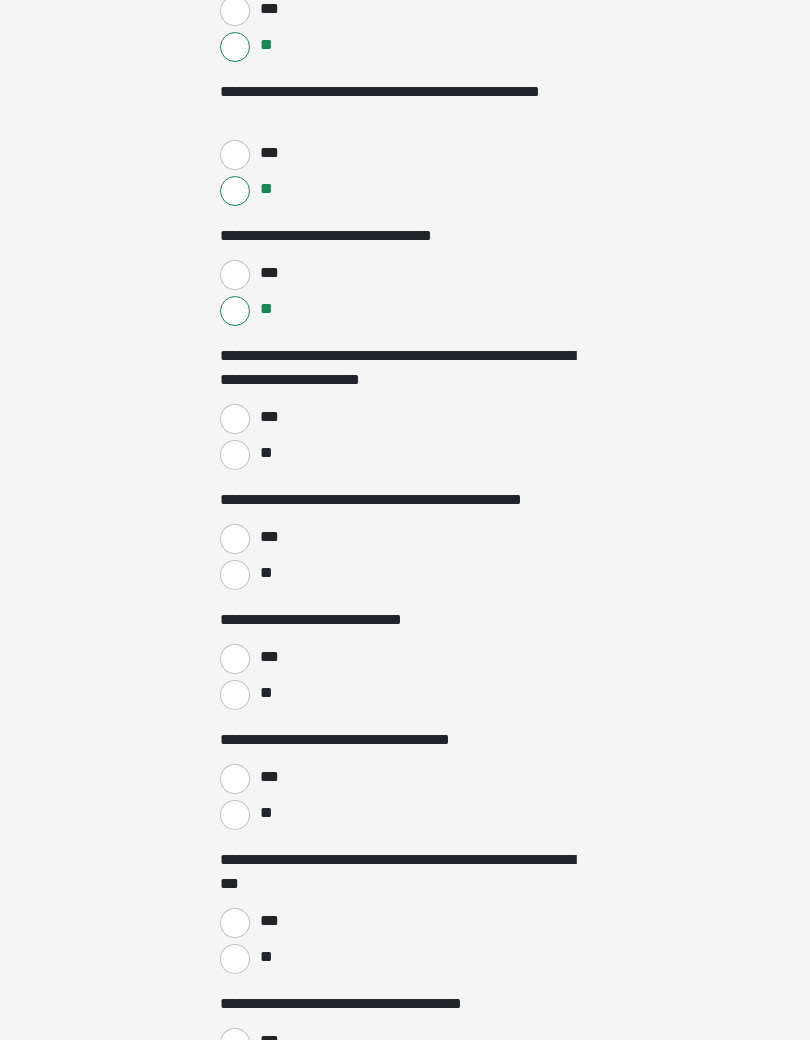 click on "**" at bounding box center (235, 455) 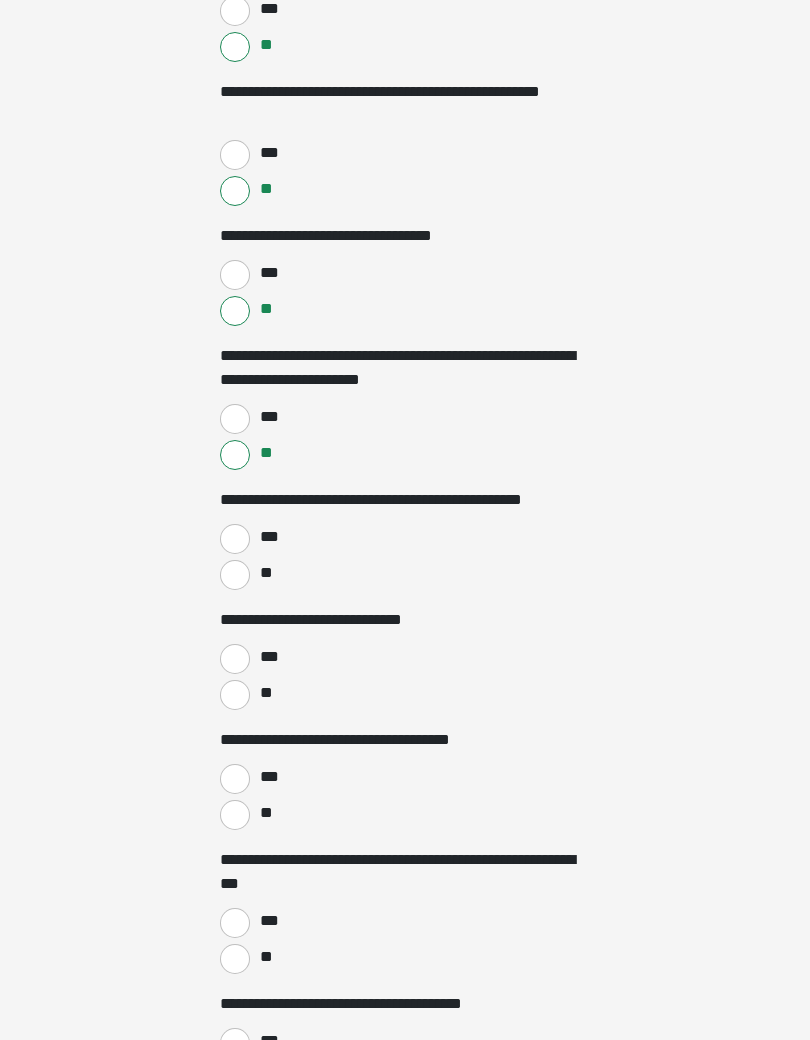 click on "**" at bounding box center [235, 575] 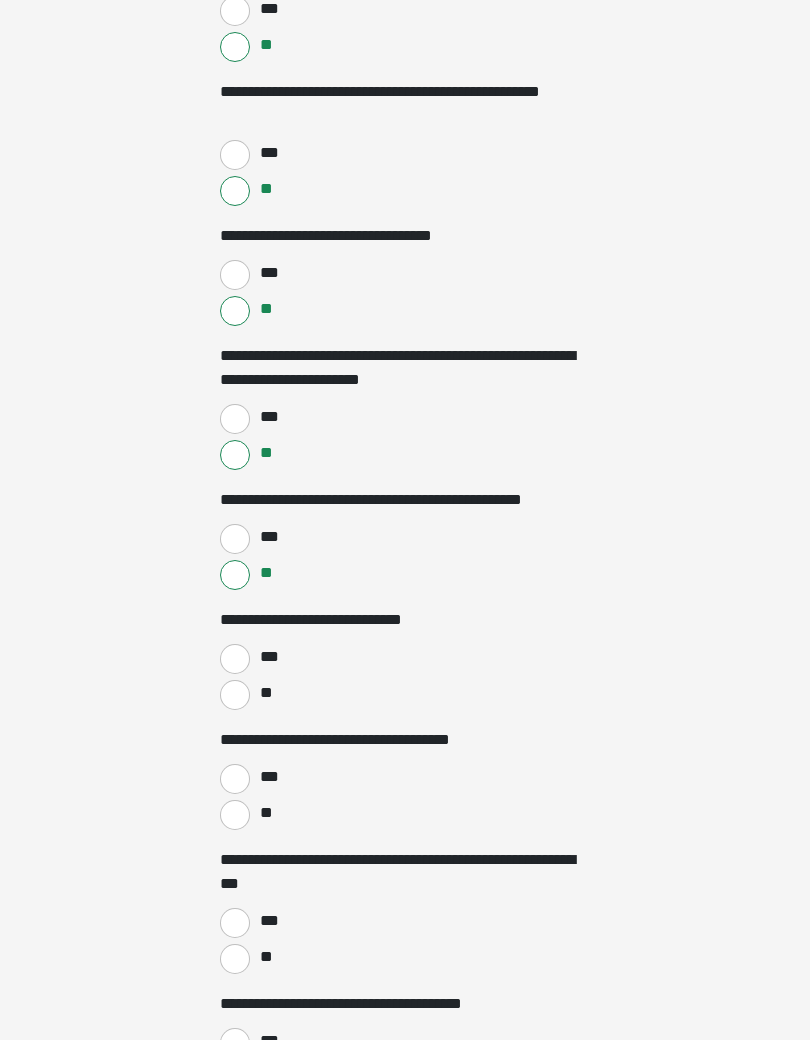 click on "**" at bounding box center (235, 695) 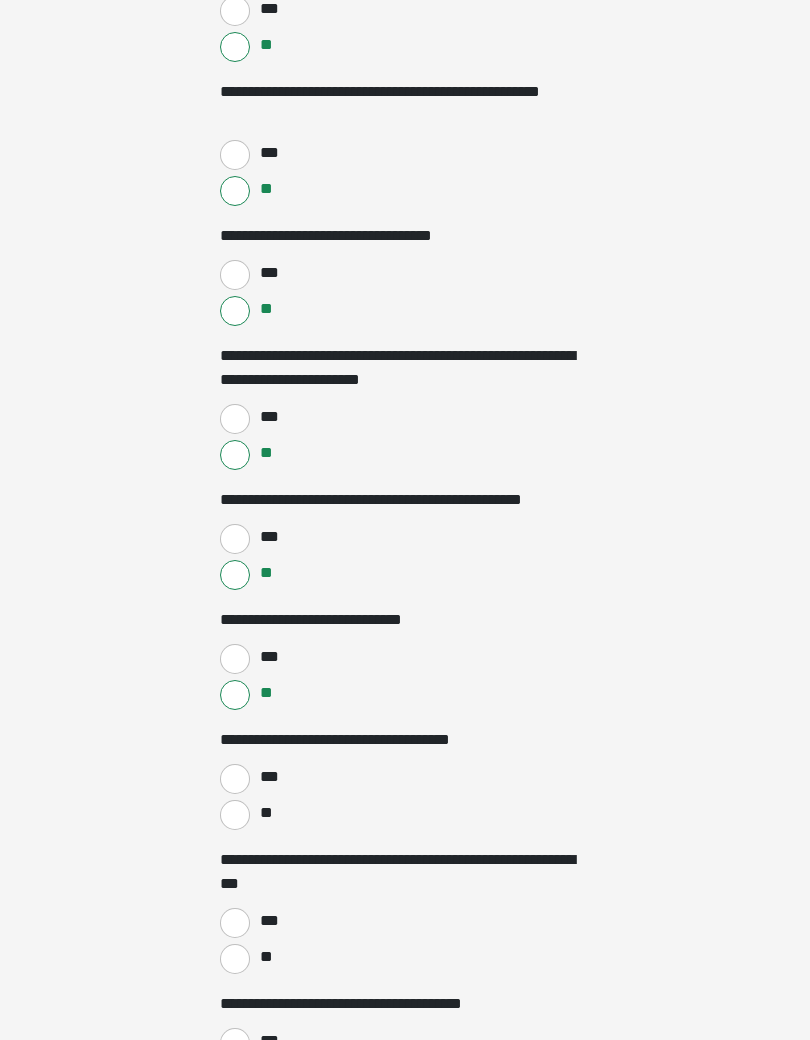 click on "**" at bounding box center [235, 815] 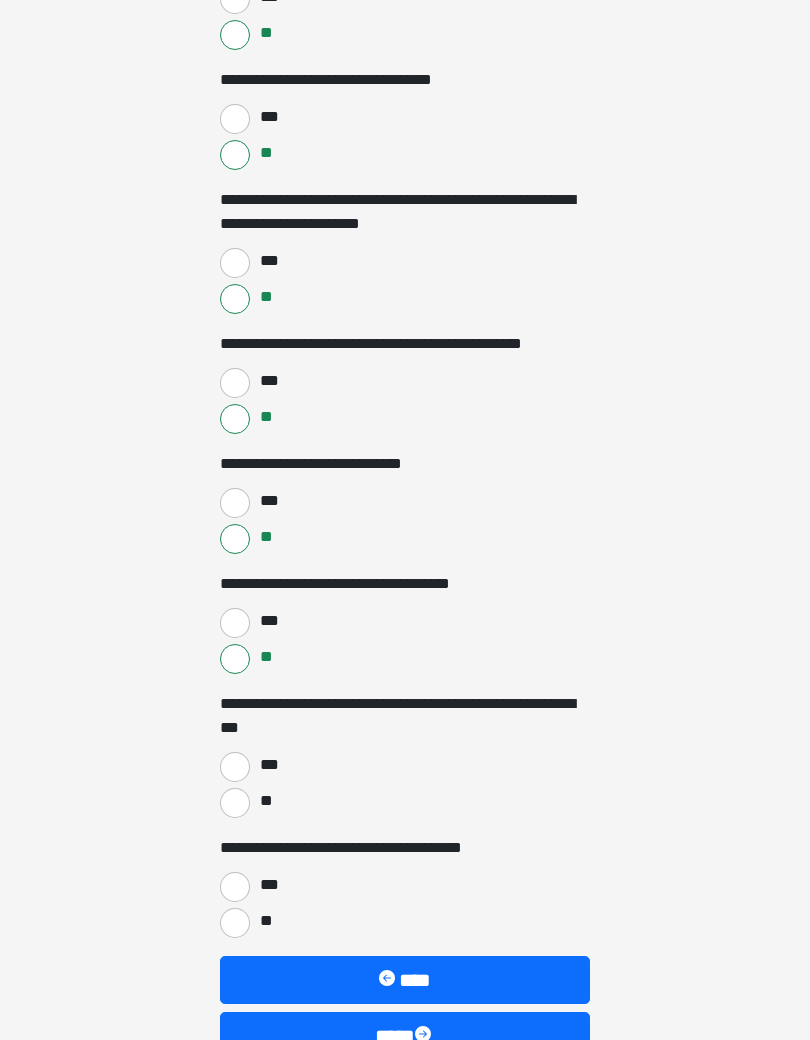 scroll, scrollTop: 2954, scrollLeft: 0, axis: vertical 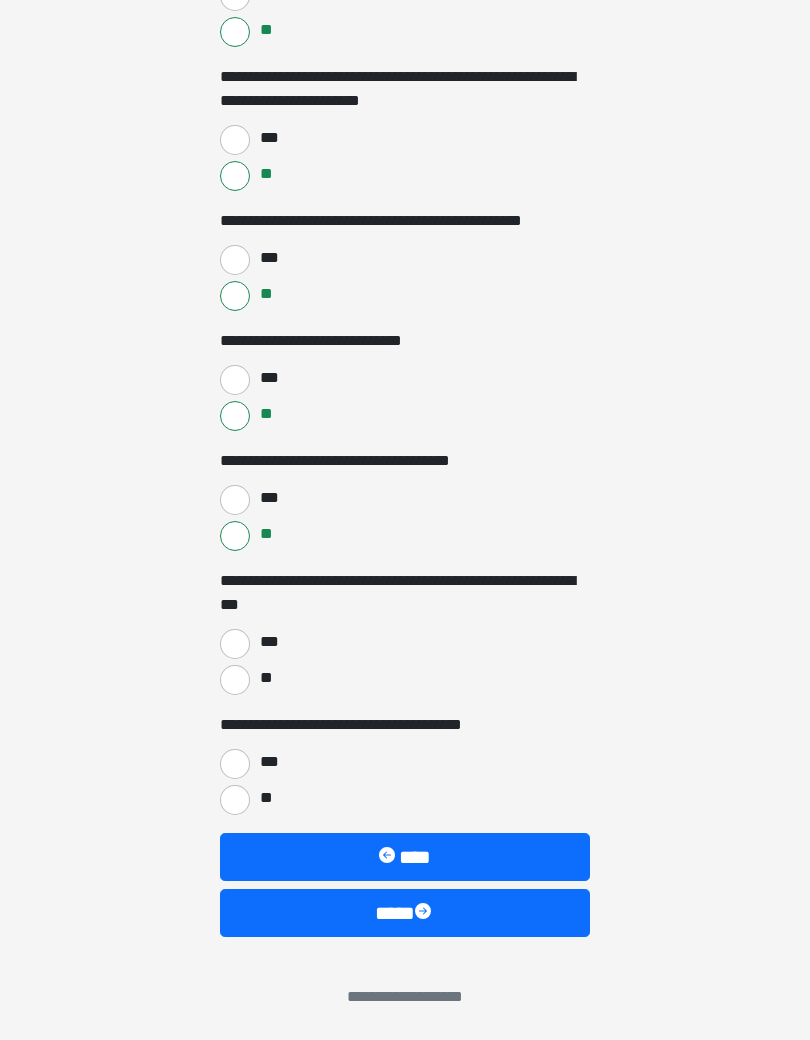 click on "**" at bounding box center (235, 680) 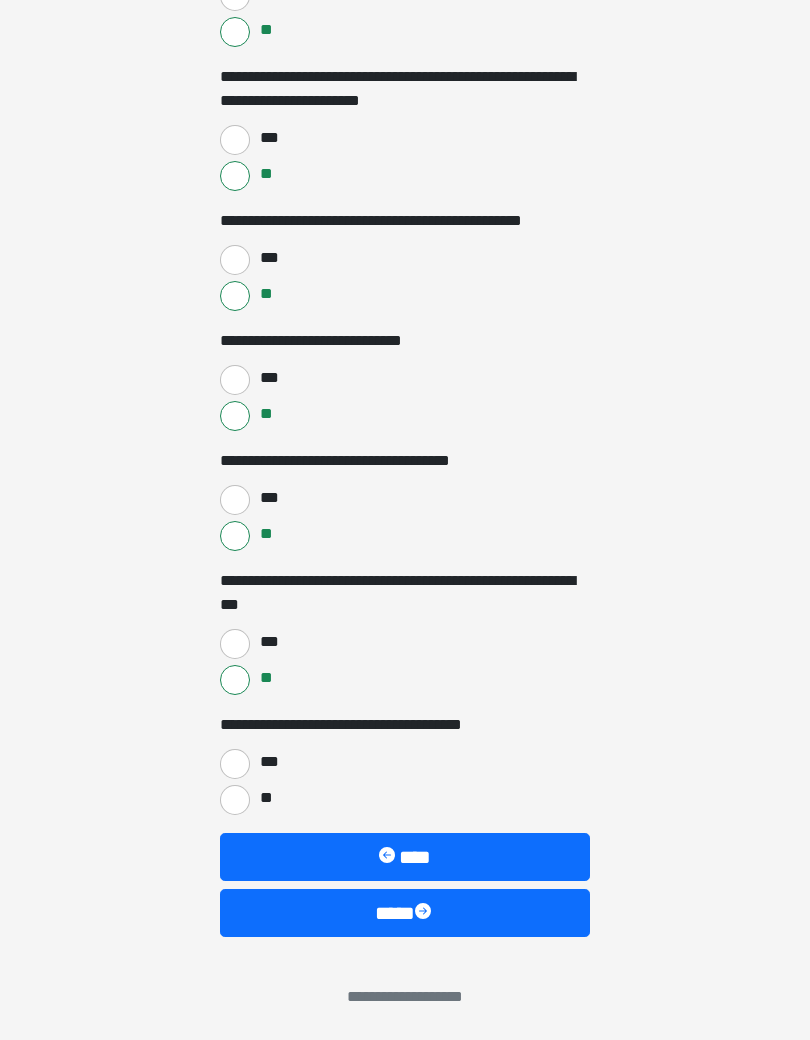 click on "**" at bounding box center (235, 800) 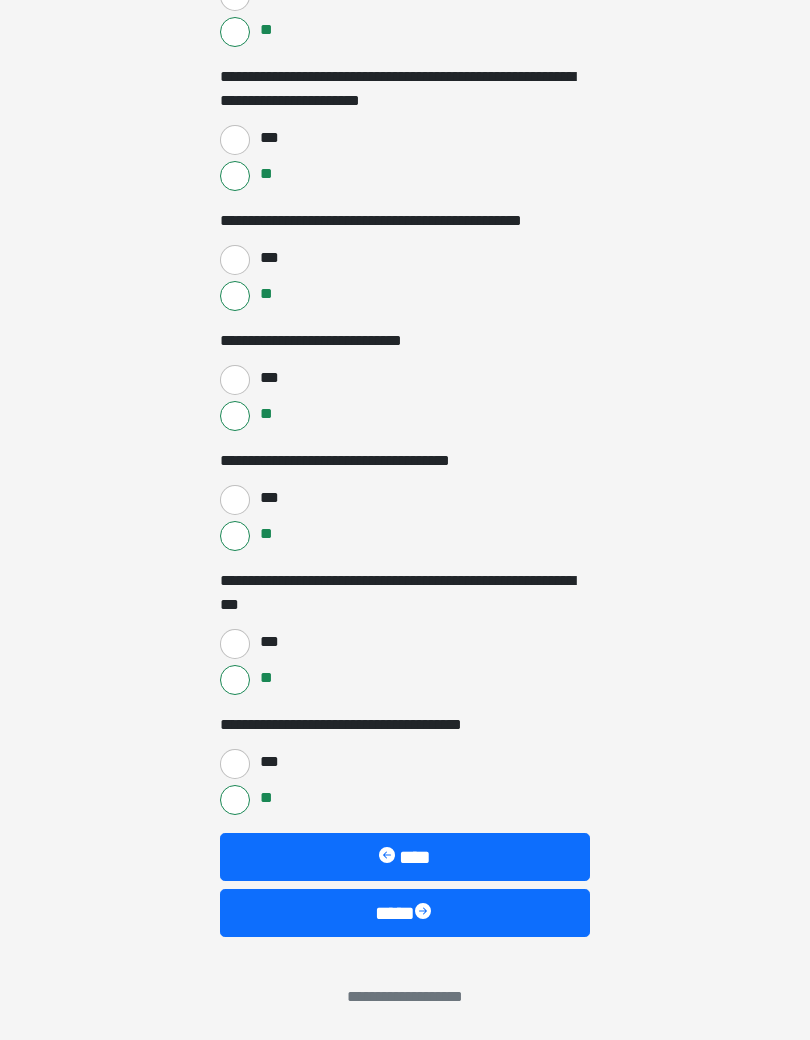 click on "****" at bounding box center (405, 913) 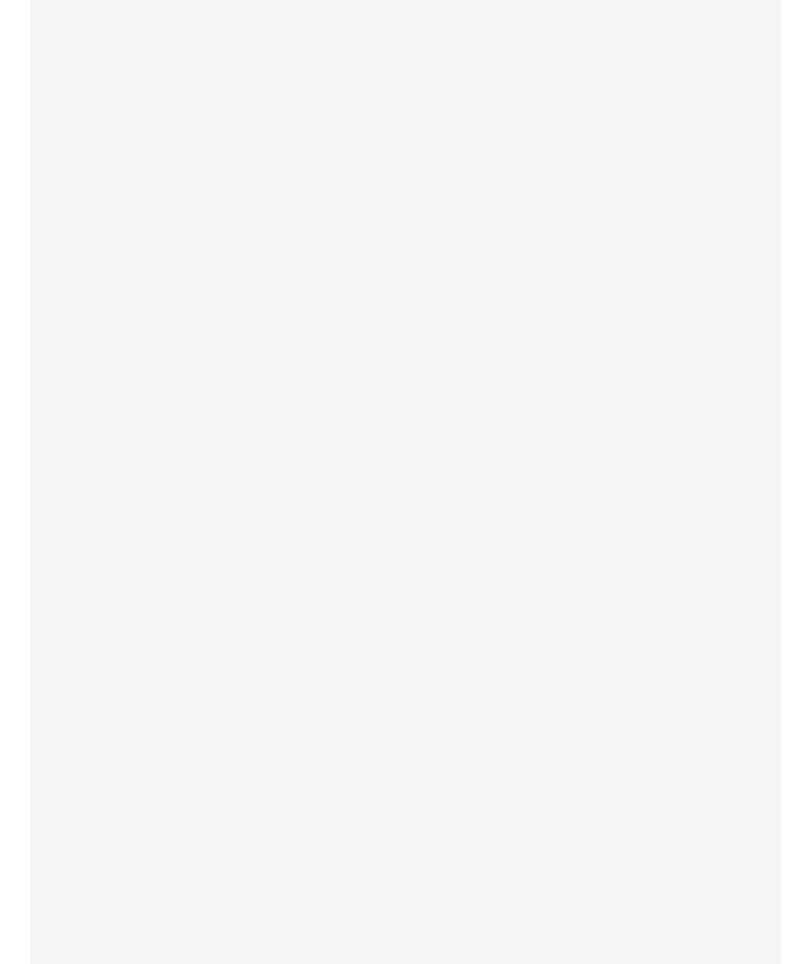 scroll, scrollTop: 0, scrollLeft: 0, axis: both 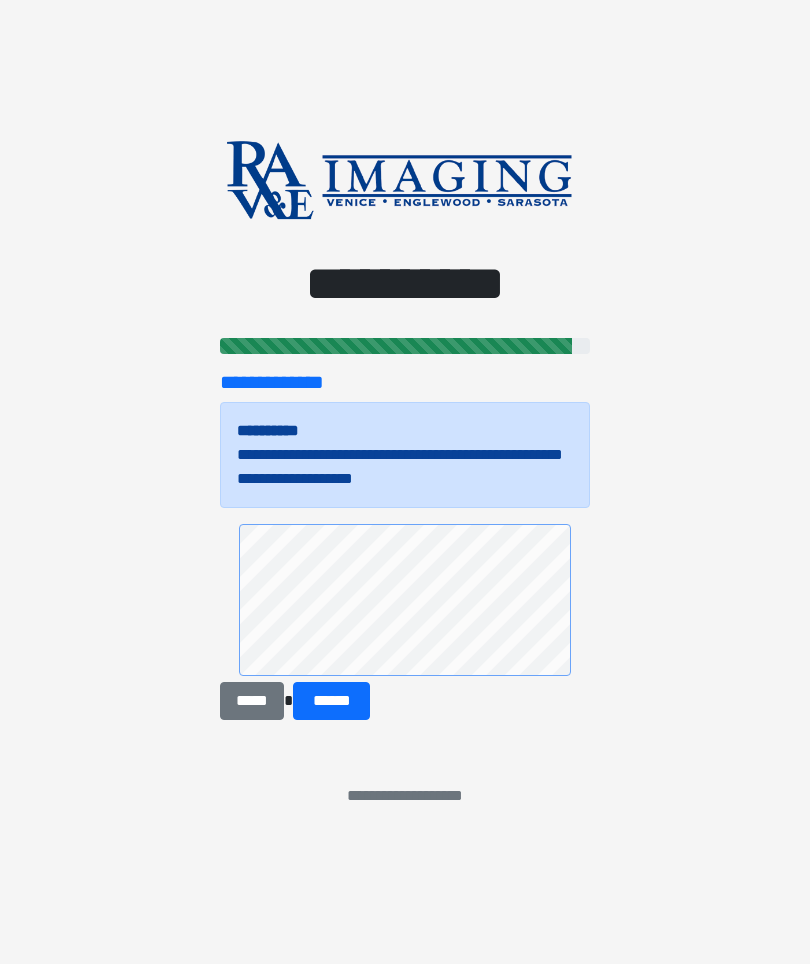 click on "******" at bounding box center [331, 701] 